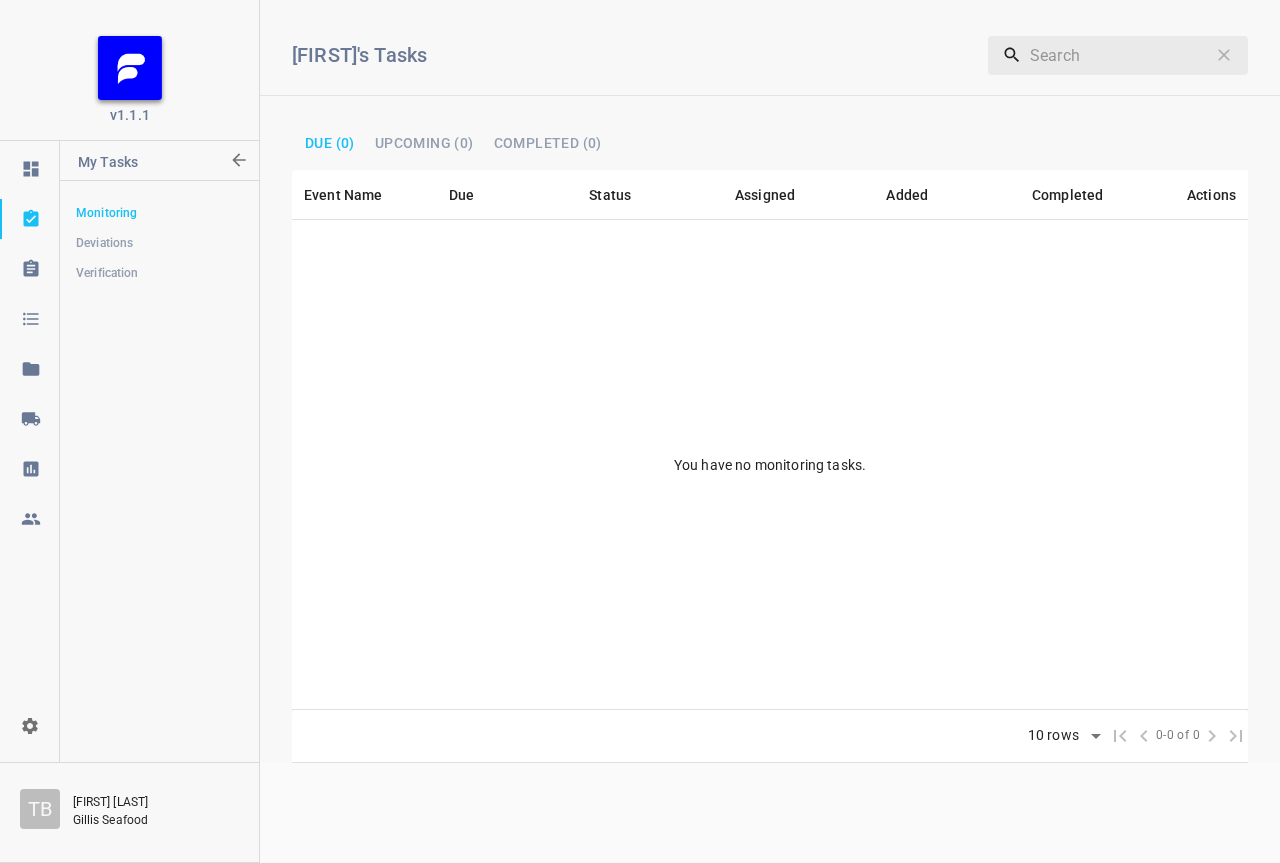 scroll, scrollTop: 0, scrollLeft: 0, axis: both 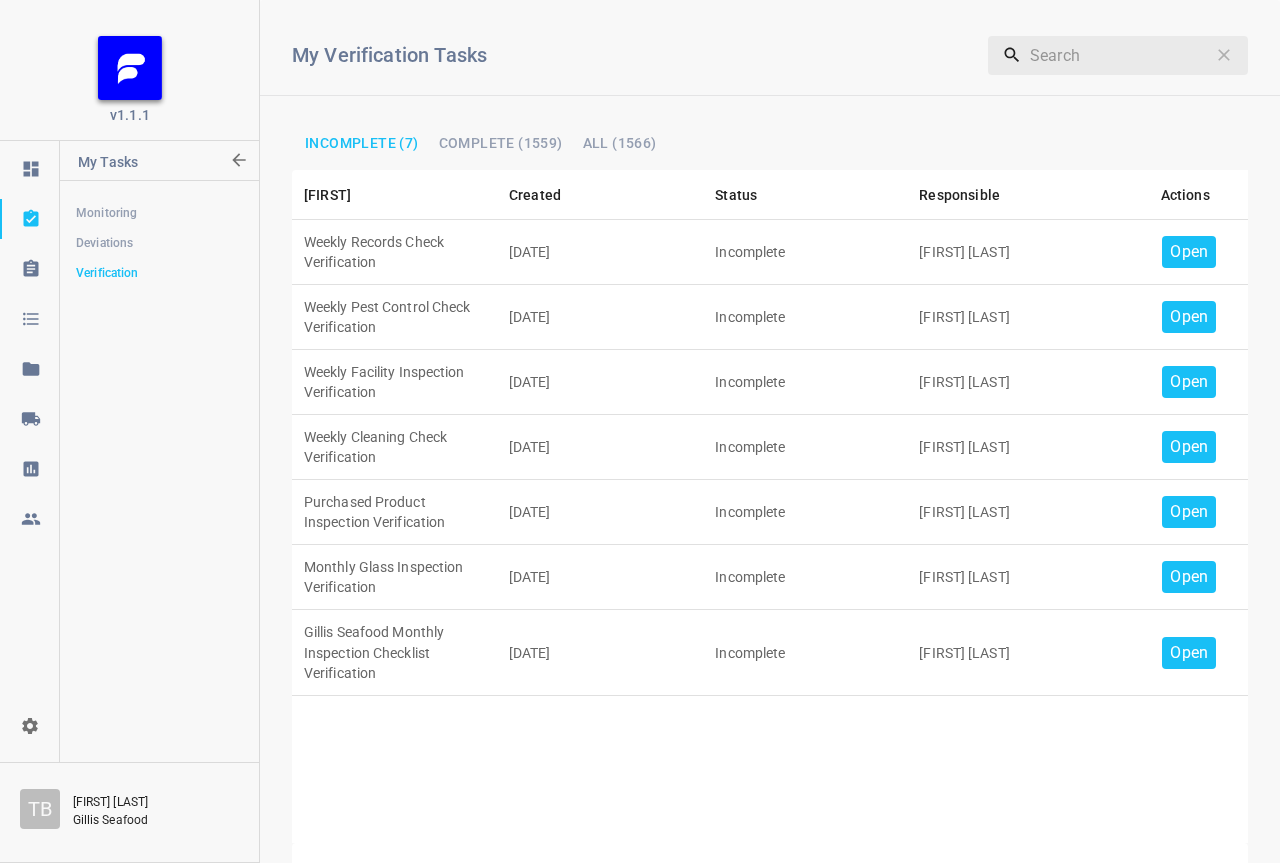 click on "Open" at bounding box center (1189, 252) 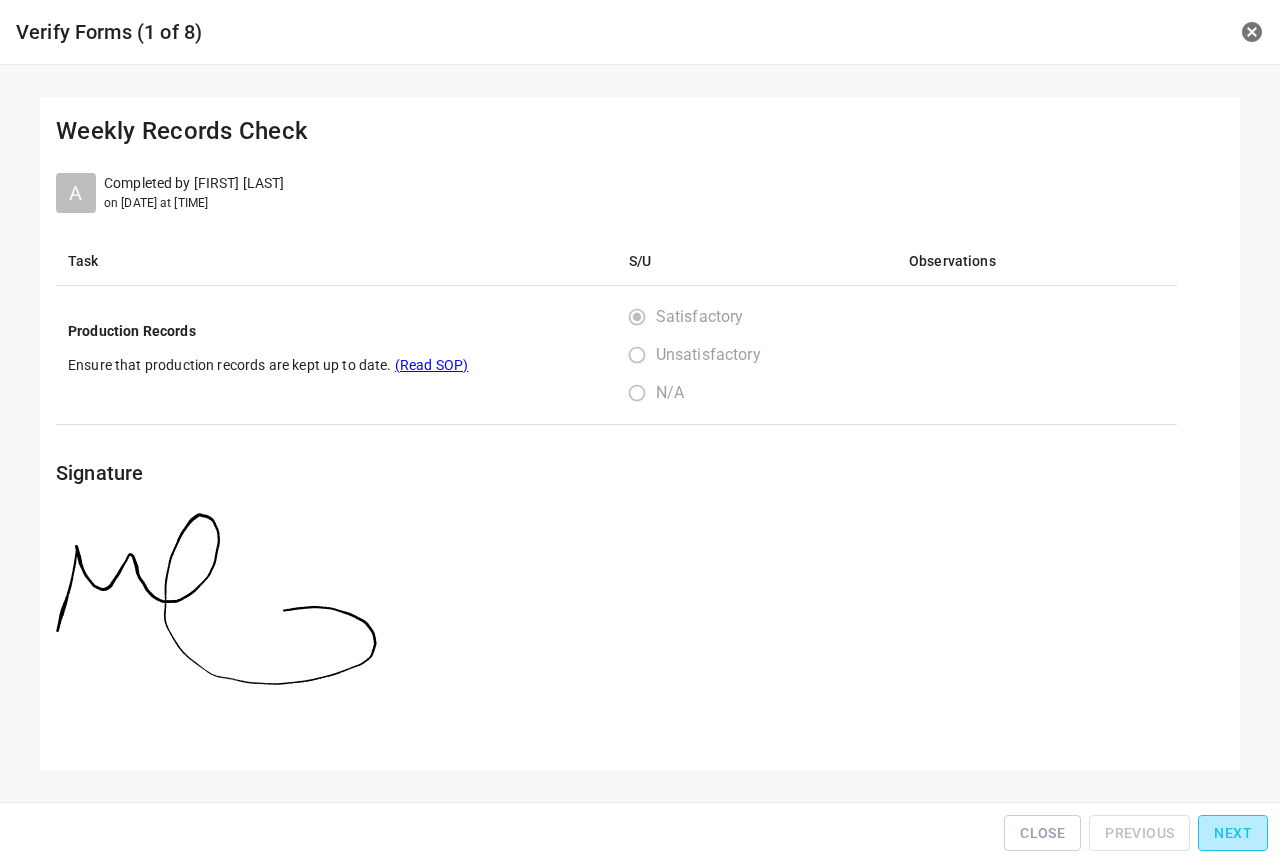 click on "Next" at bounding box center (1233, 833) 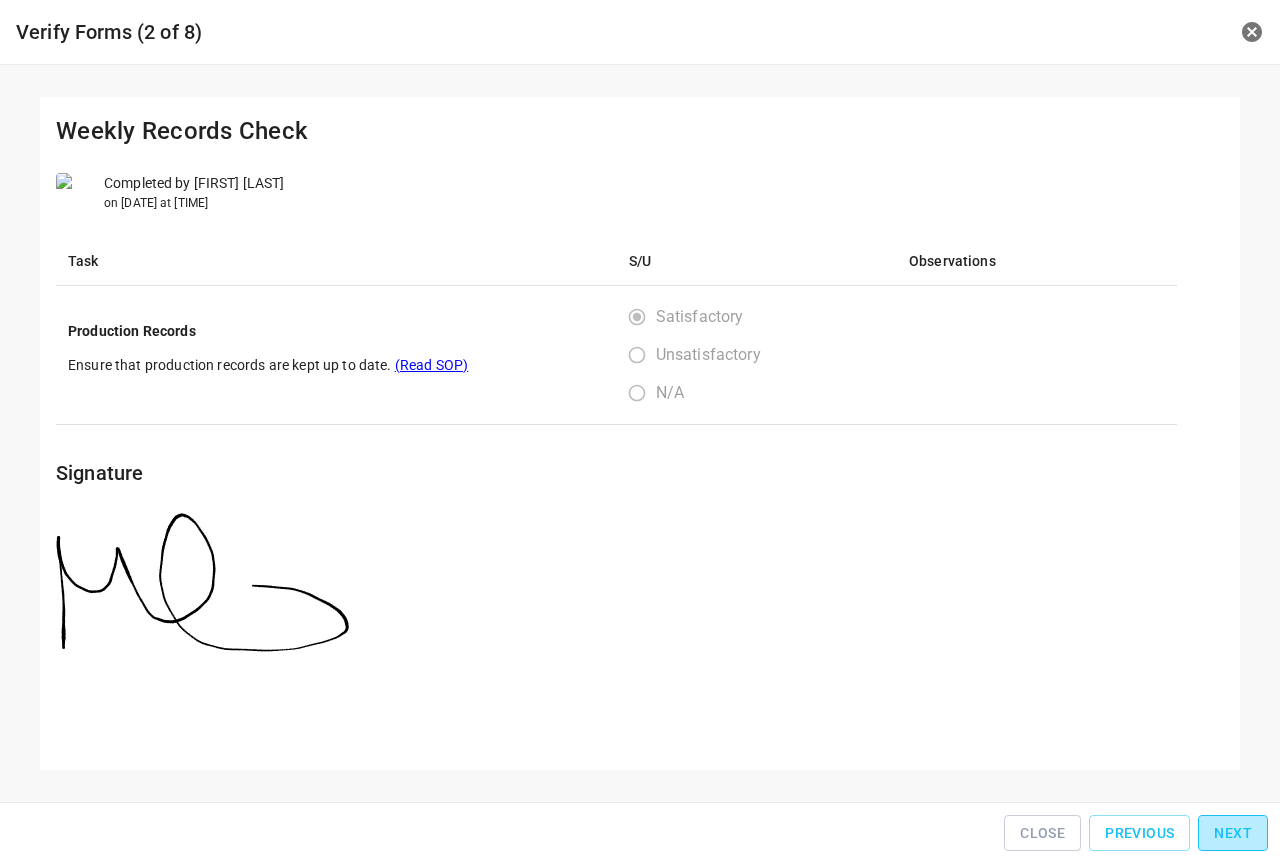 click on "Next" at bounding box center [1233, 833] 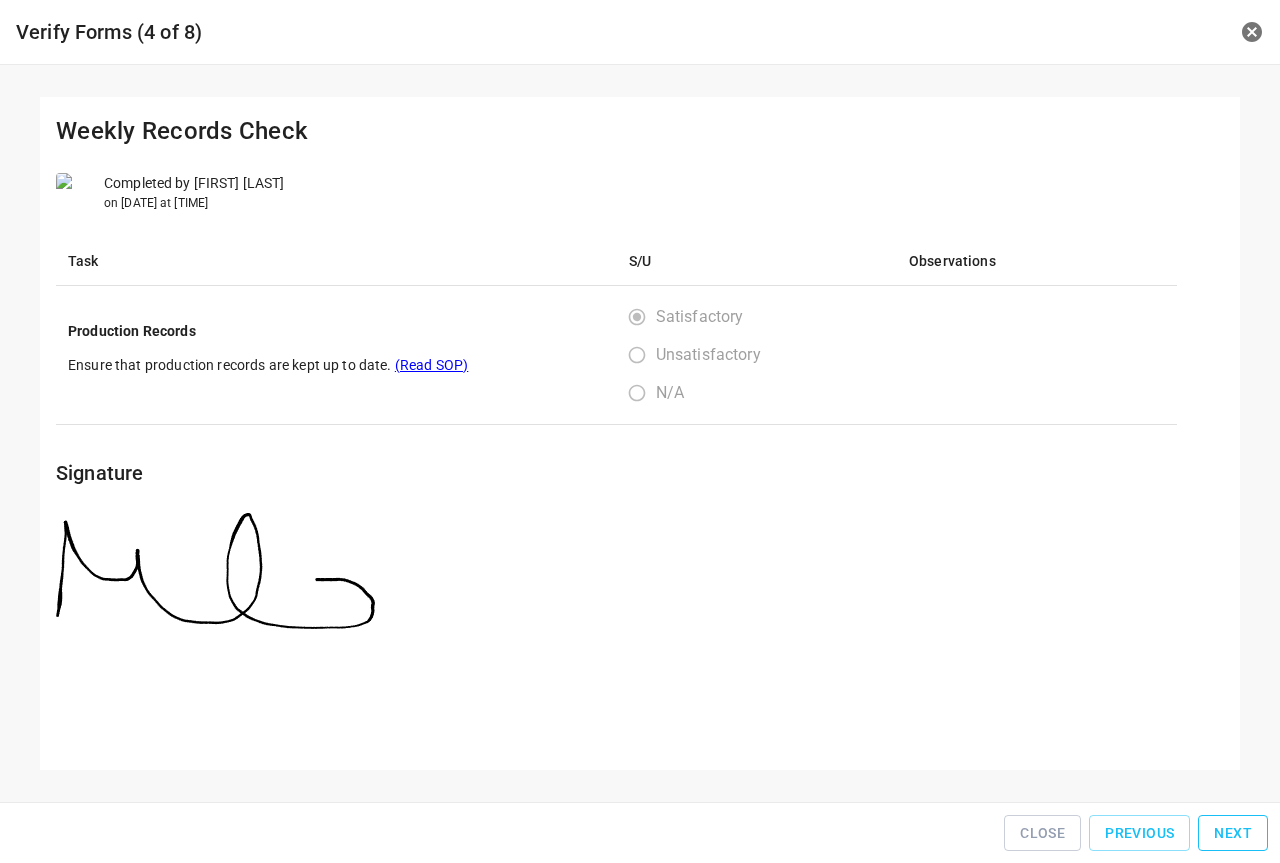 click on "Next" at bounding box center (1233, 833) 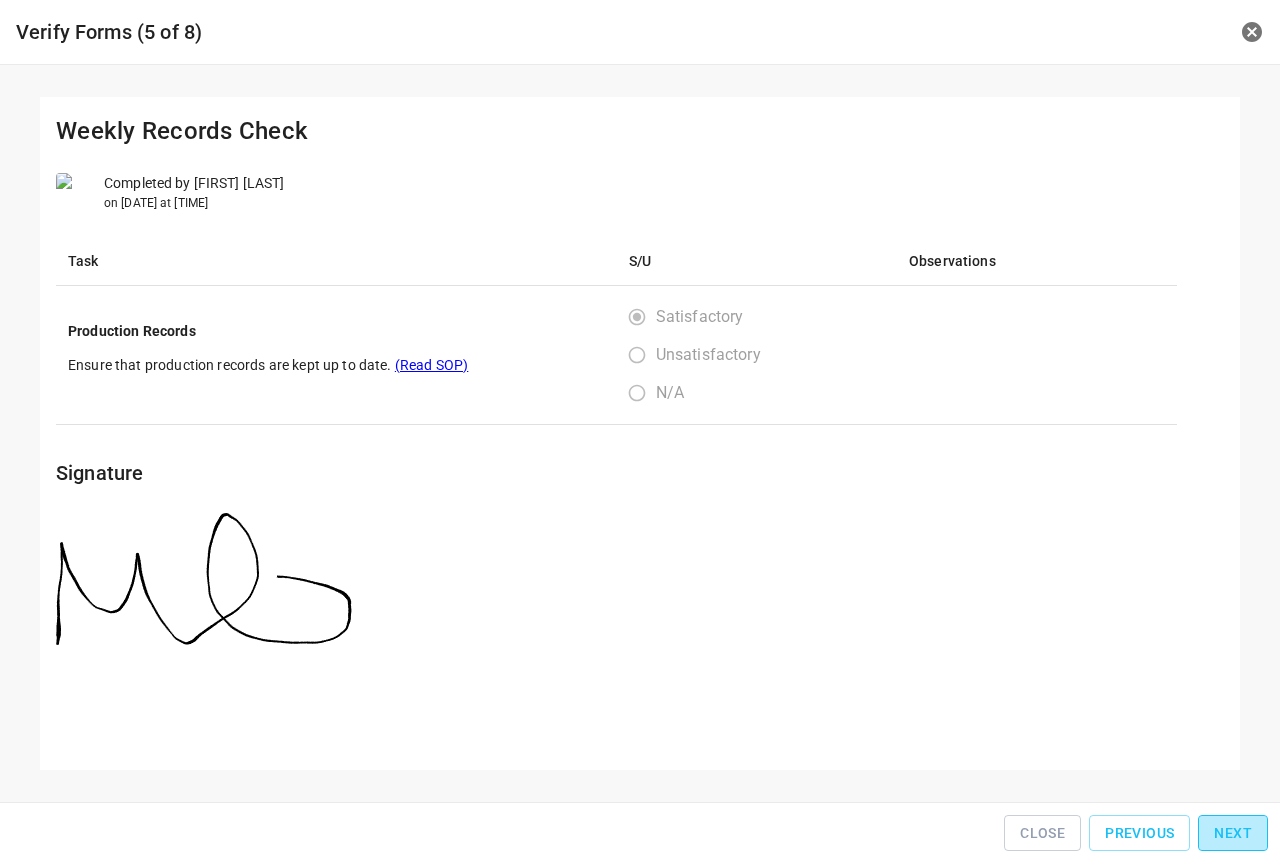 click on "Next" at bounding box center [1233, 833] 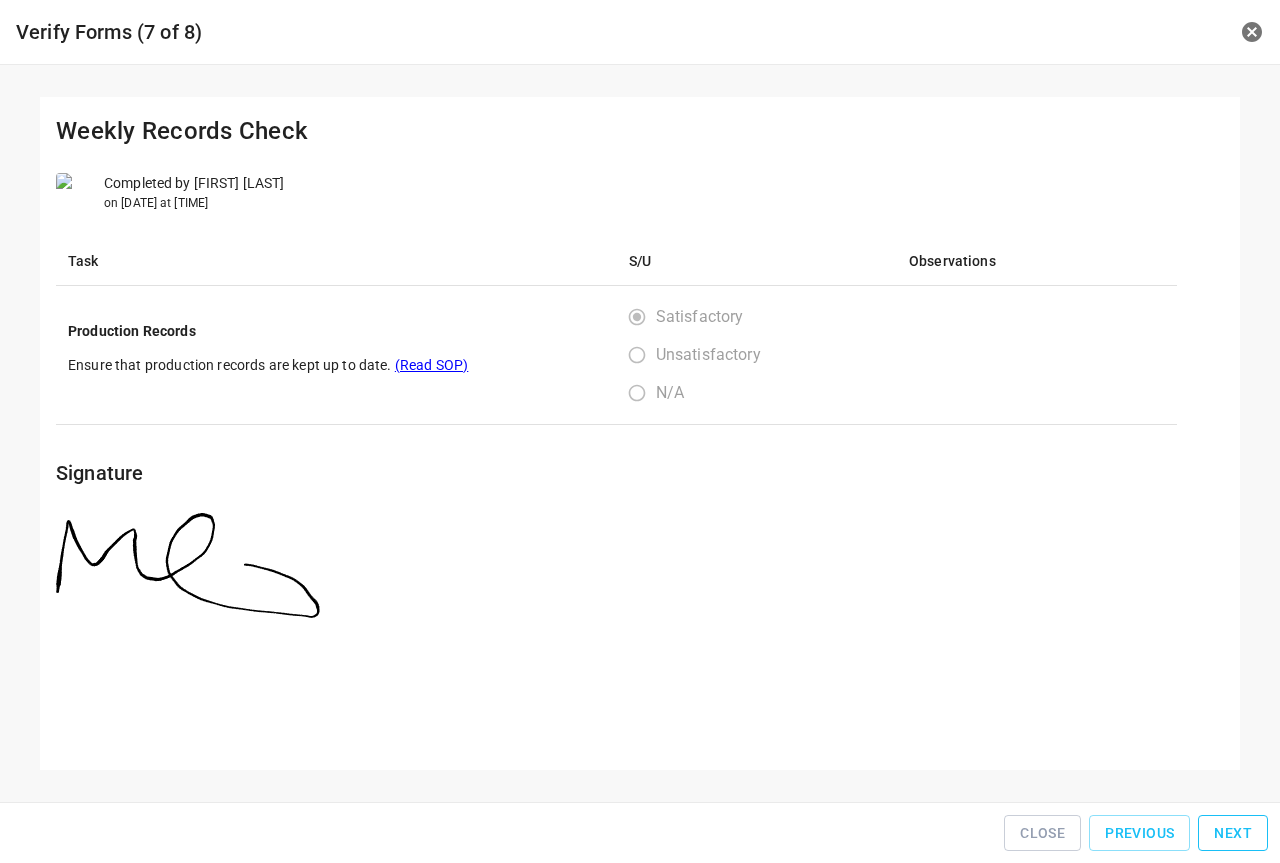click on "Next" at bounding box center (1233, 833) 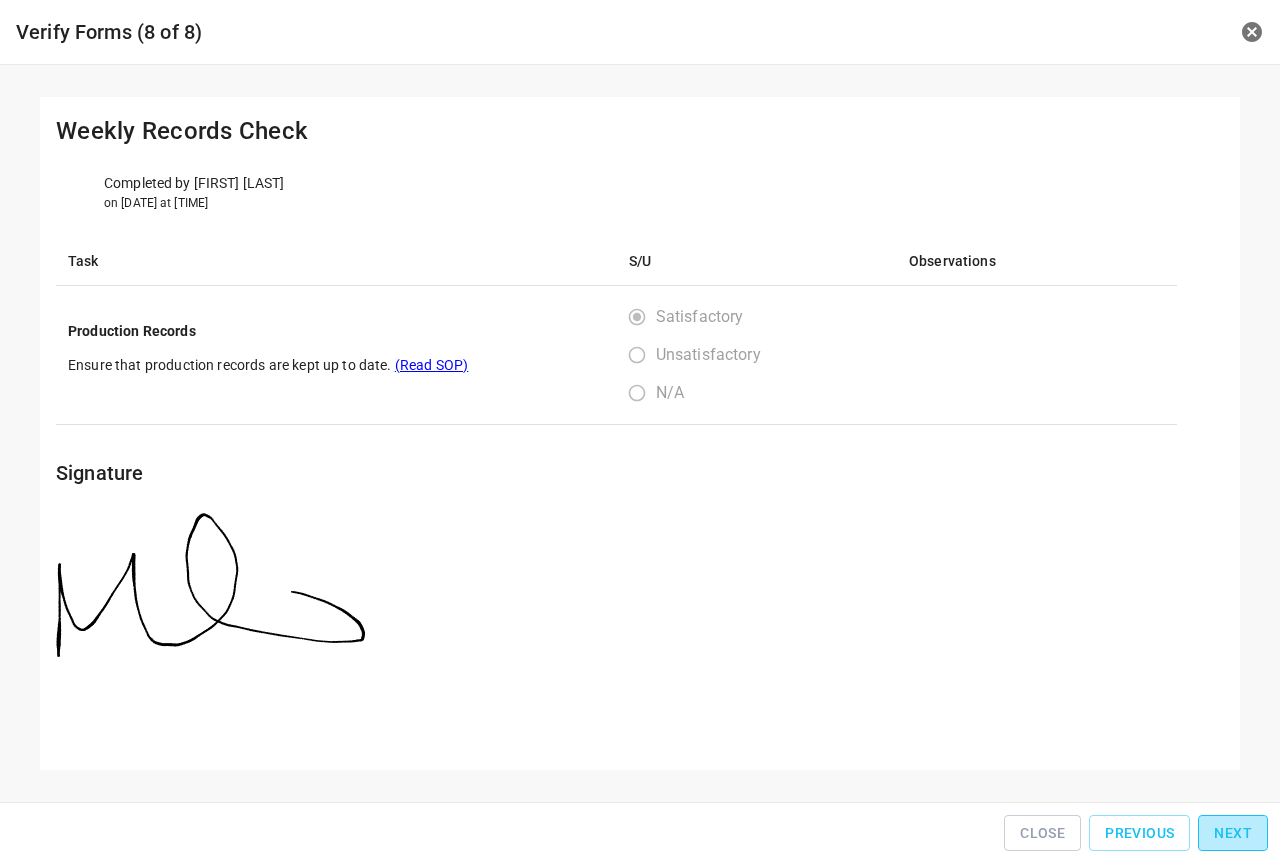 click on "Next" at bounding box center [1233, 833] 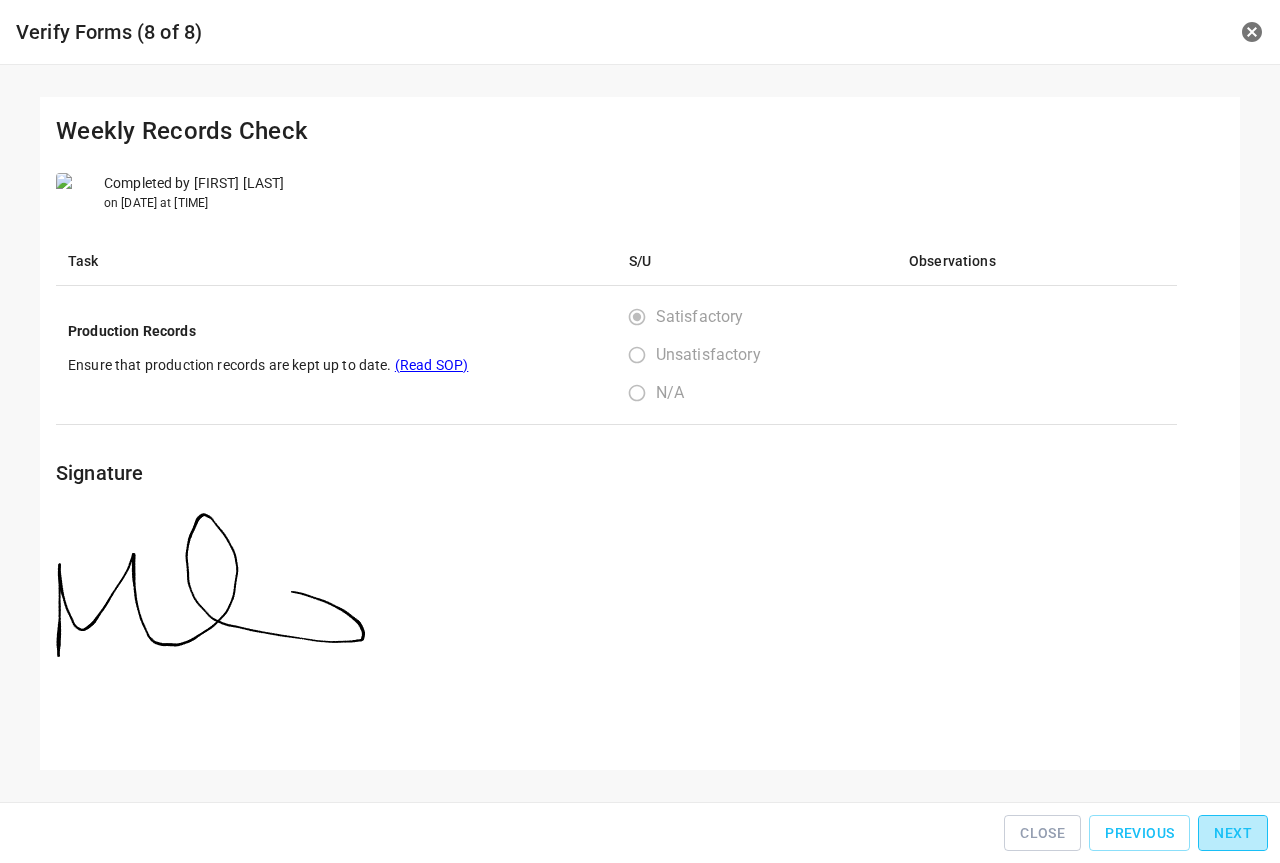 click on "Close Previous Next" at bounding box center (640, 833) 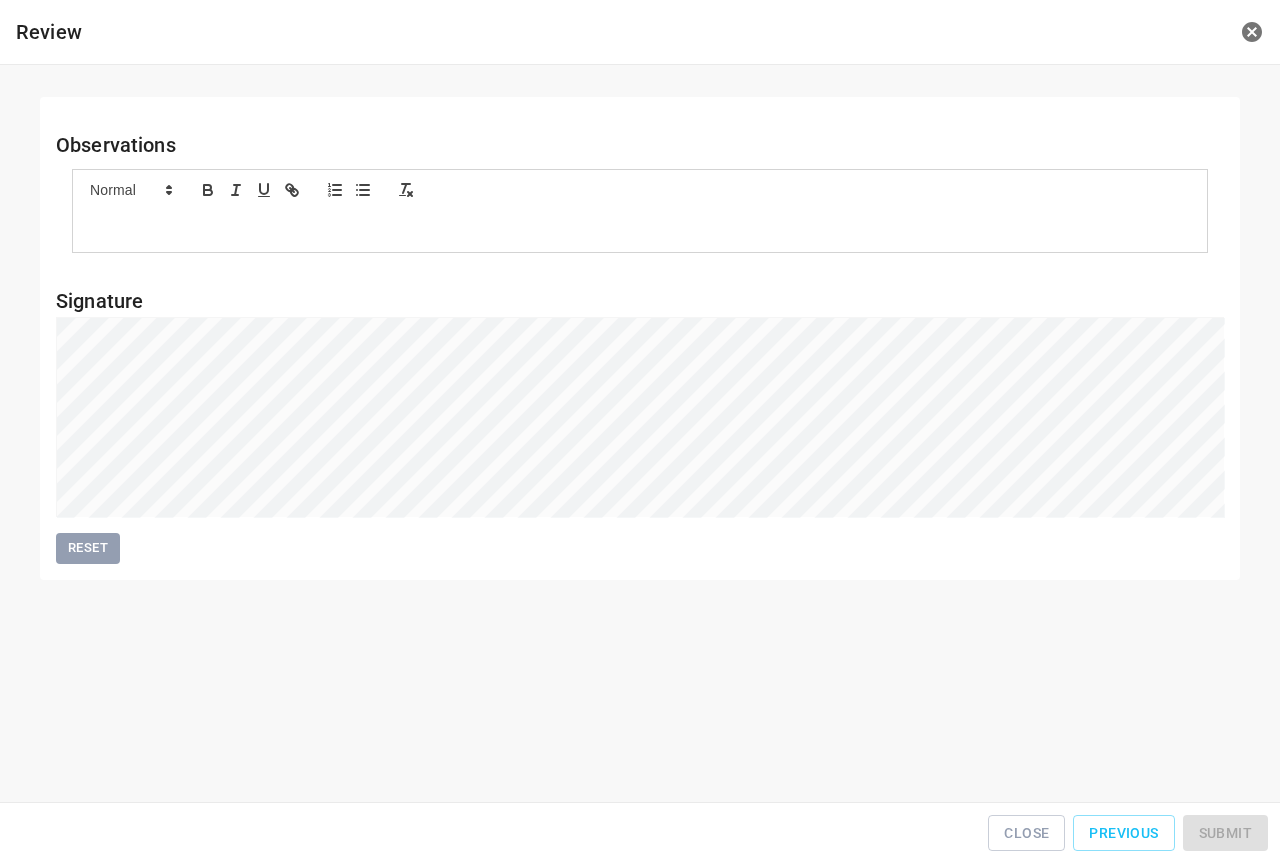 click on "Close Previous Submit" at bounding box center [640, 833] 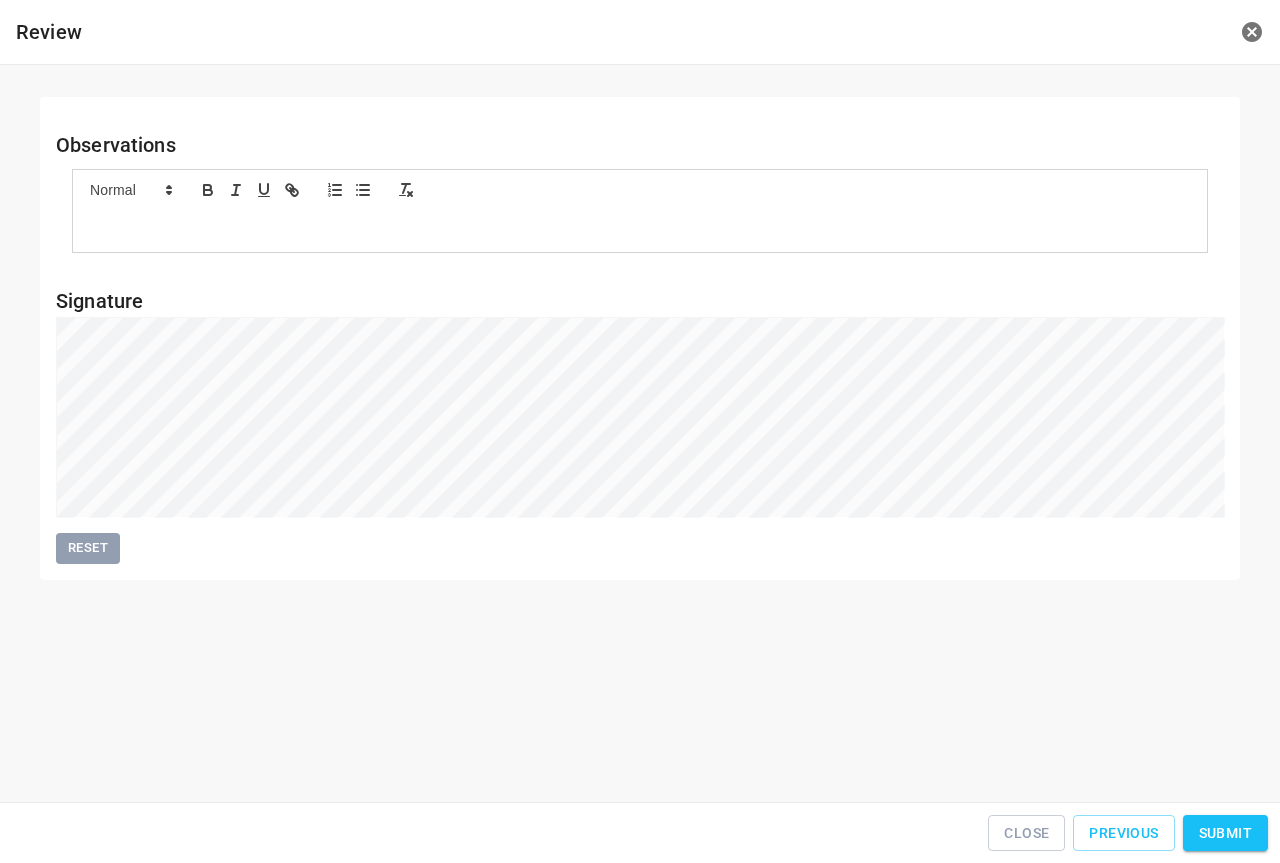click on "Close Previous Submit" at bounding box center (640, 833) 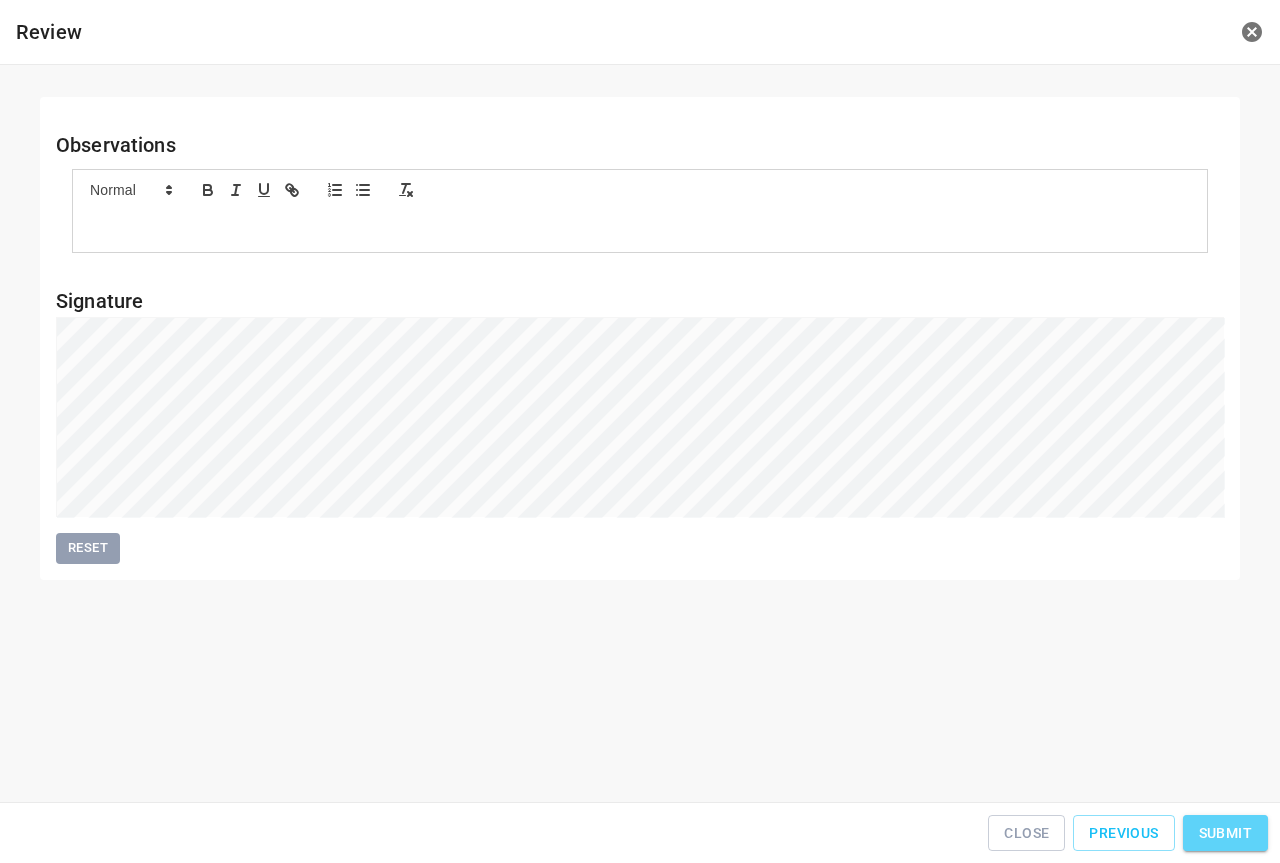 click on "Submit" at bounding box center (1225, 833) 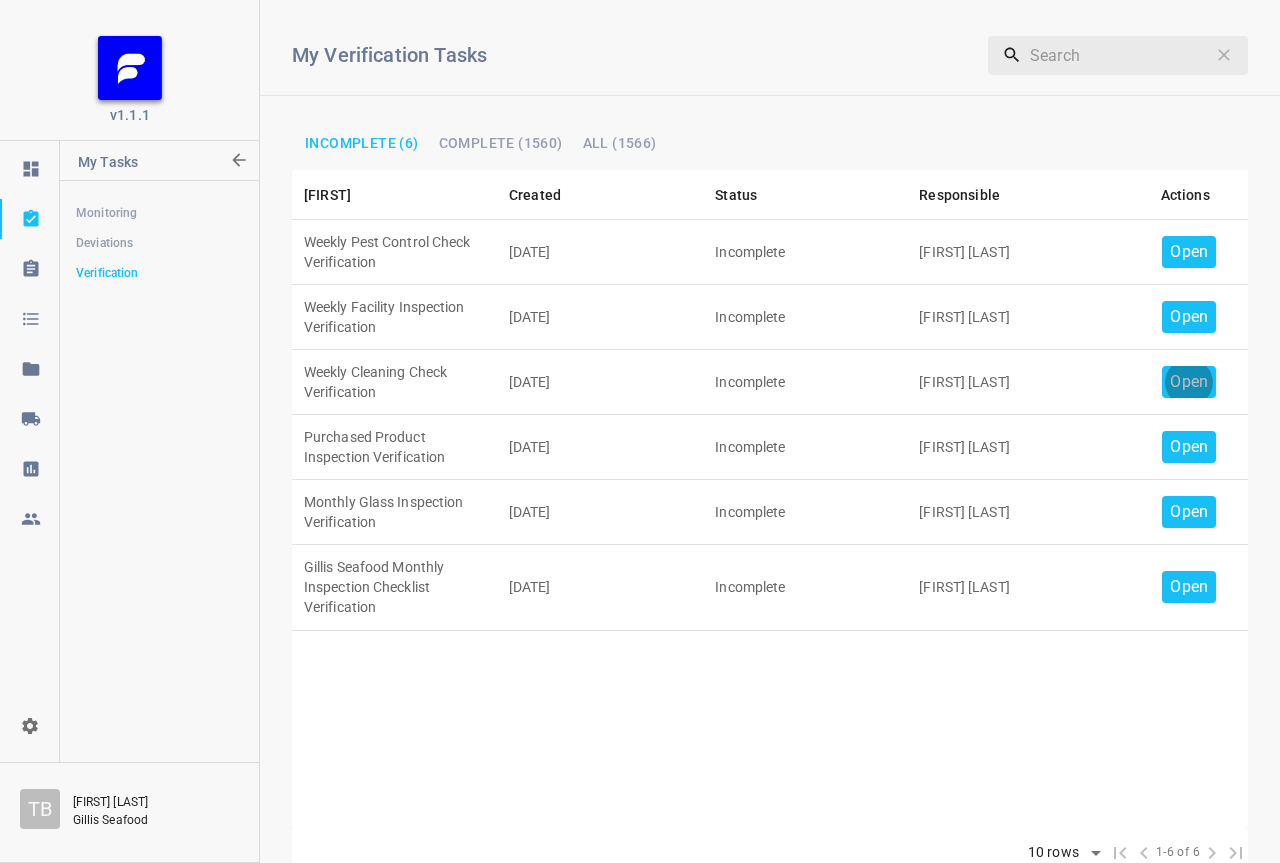 click on "Open" at bounding box center (1189, 382) 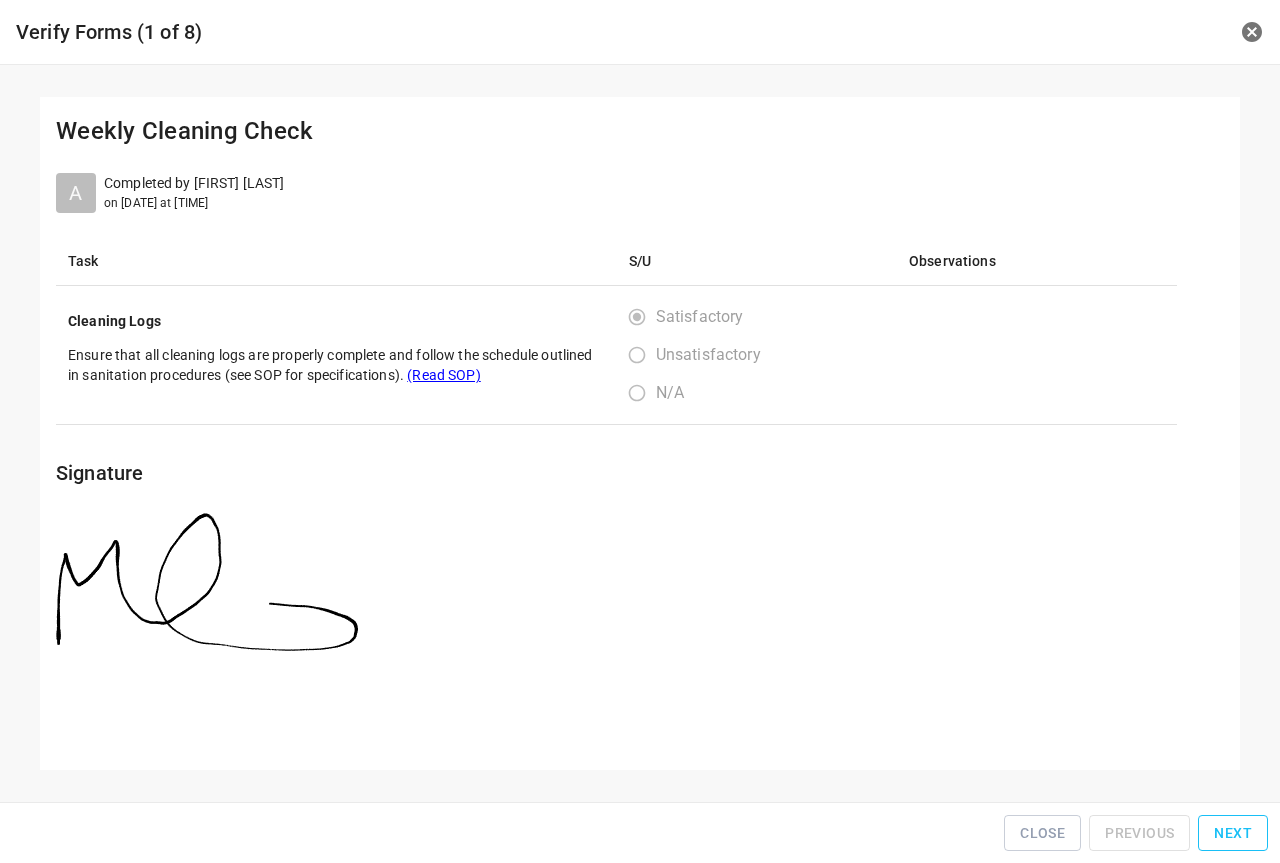 click on "Next" at bounding box center (1233, 833) 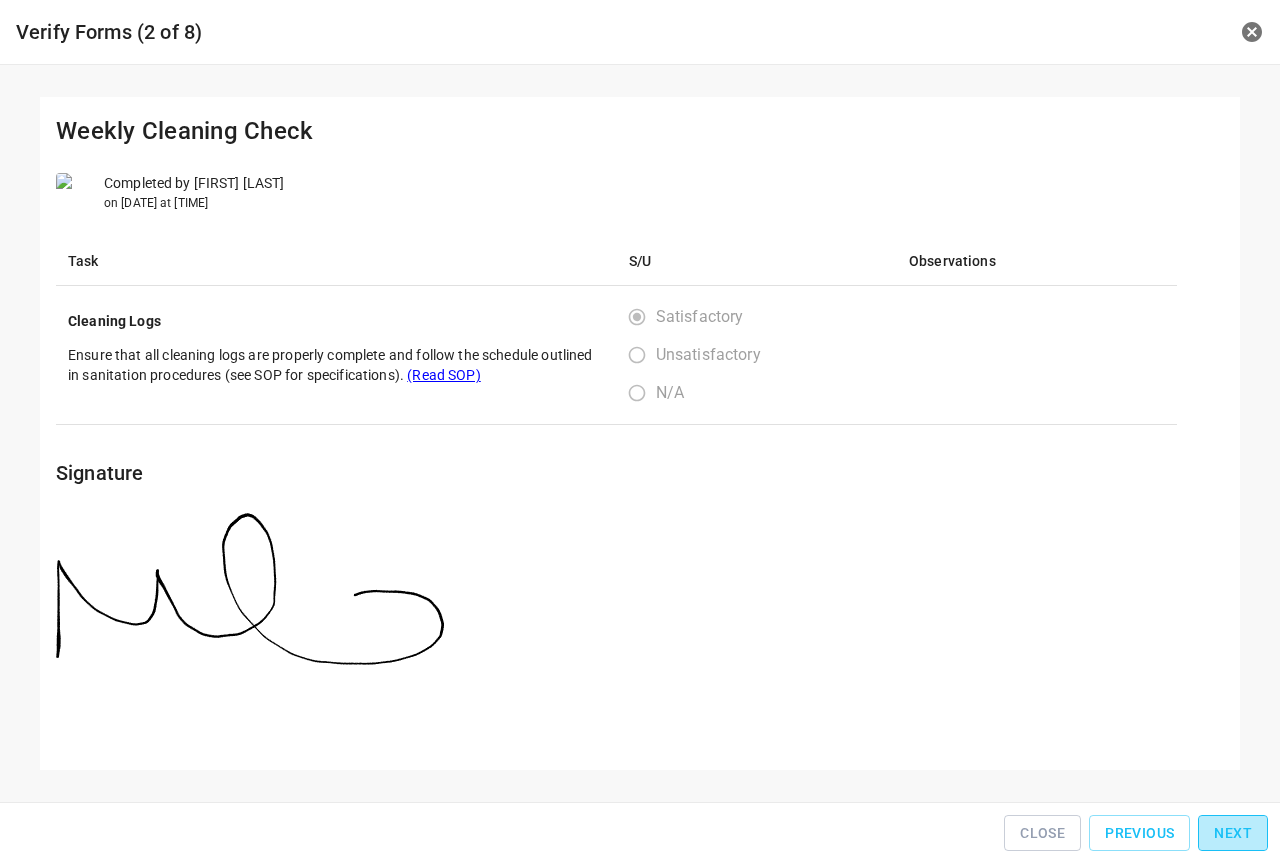 click on "Next" at bounding box center [1233, 833] 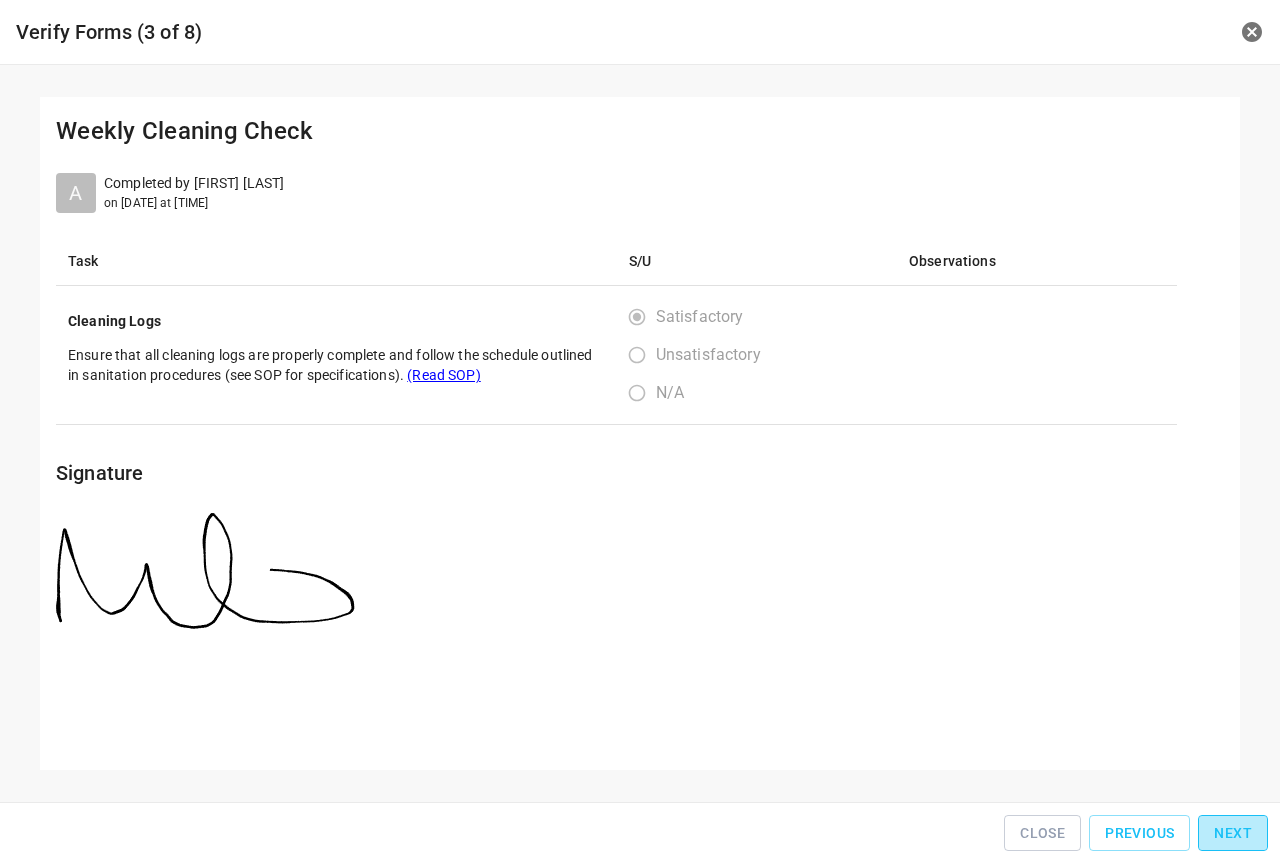 click on "Next" at bounding box center (1233, 833) 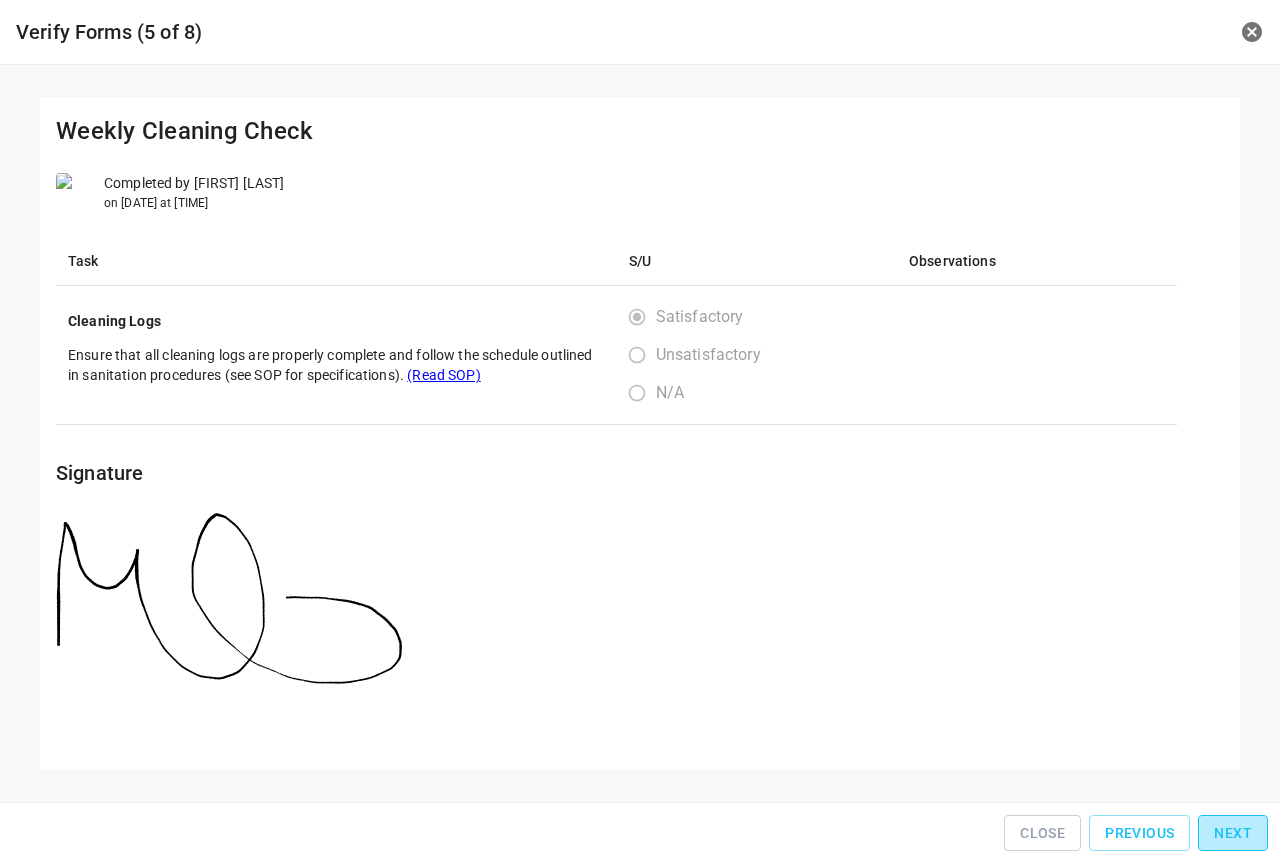 click on "Next" at bounding box center [1233, 833] 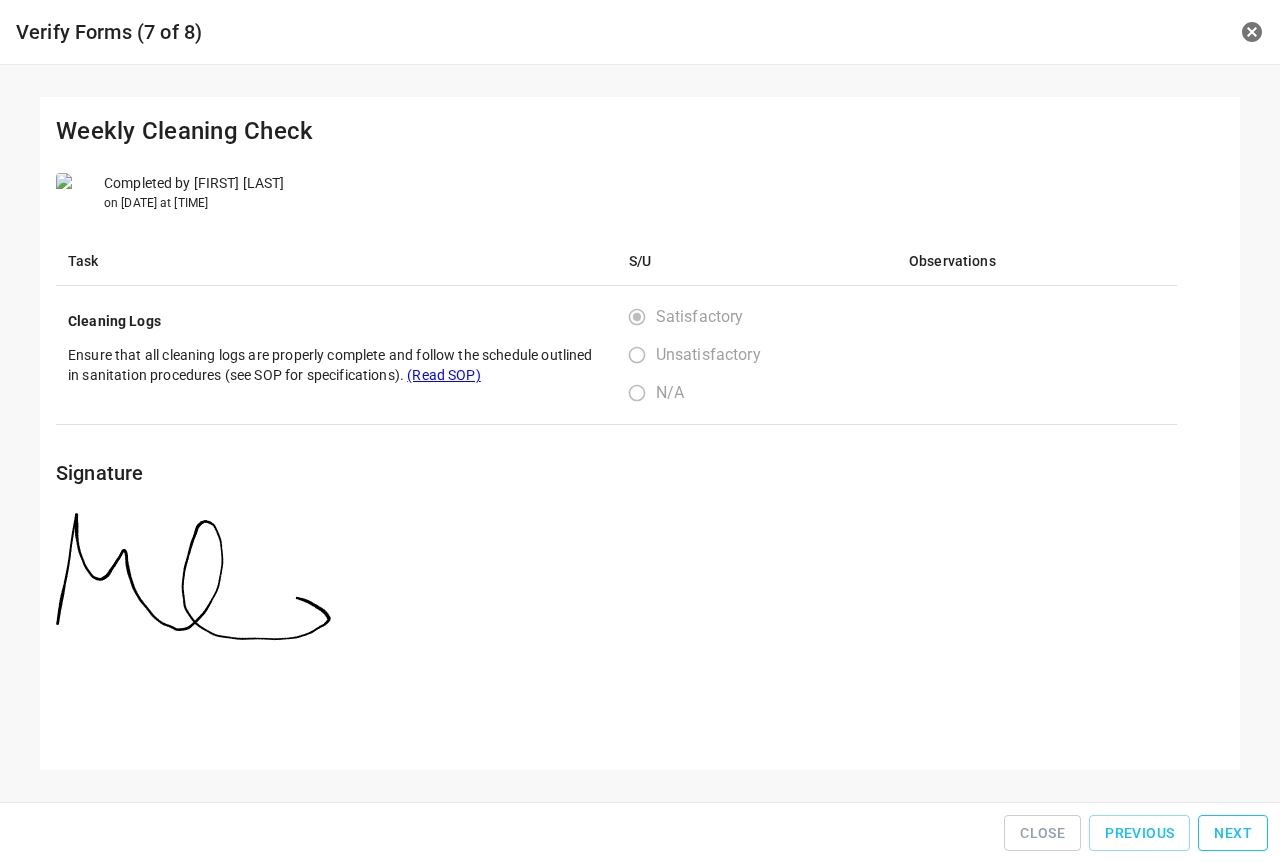 click on "Next" at bounding box center [1233, 833] 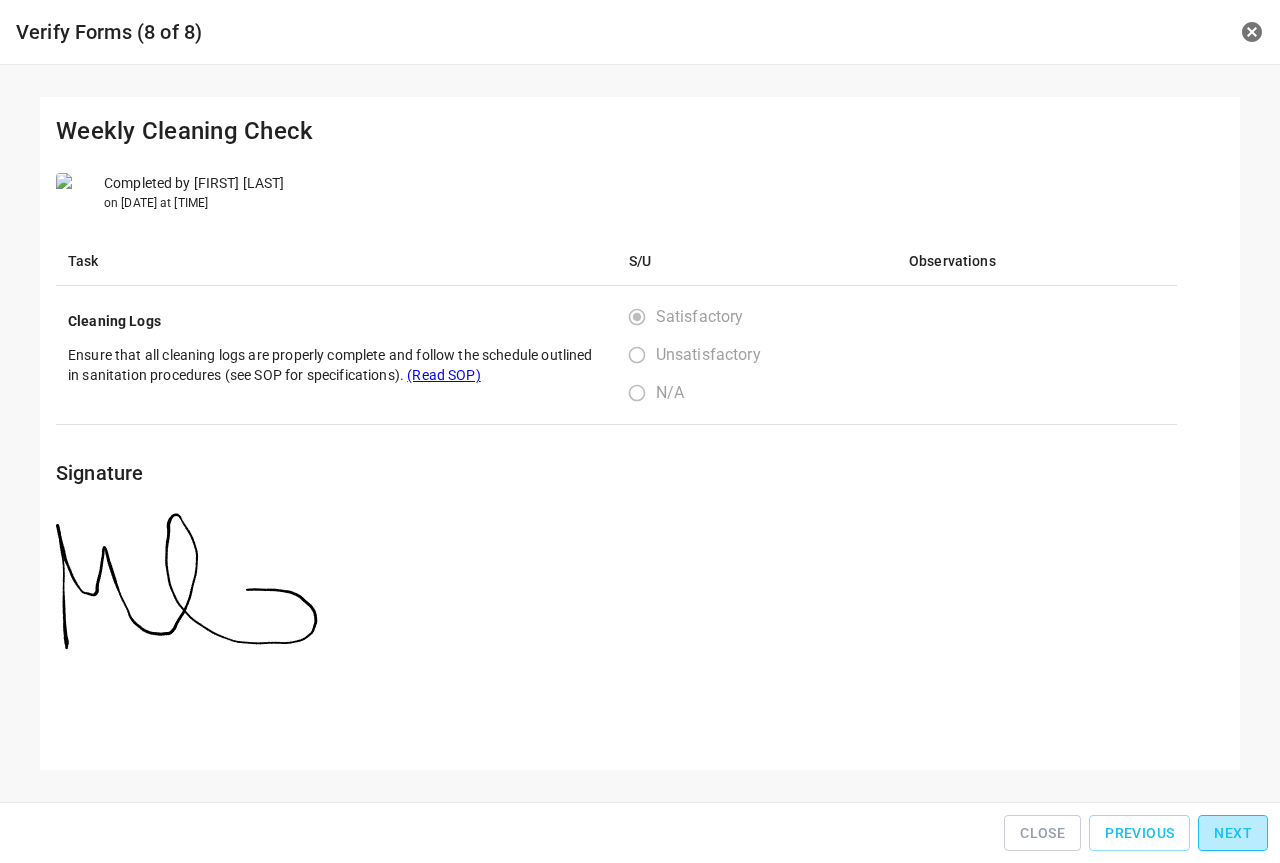 click on "Next" at bounding box center (1233, 833) 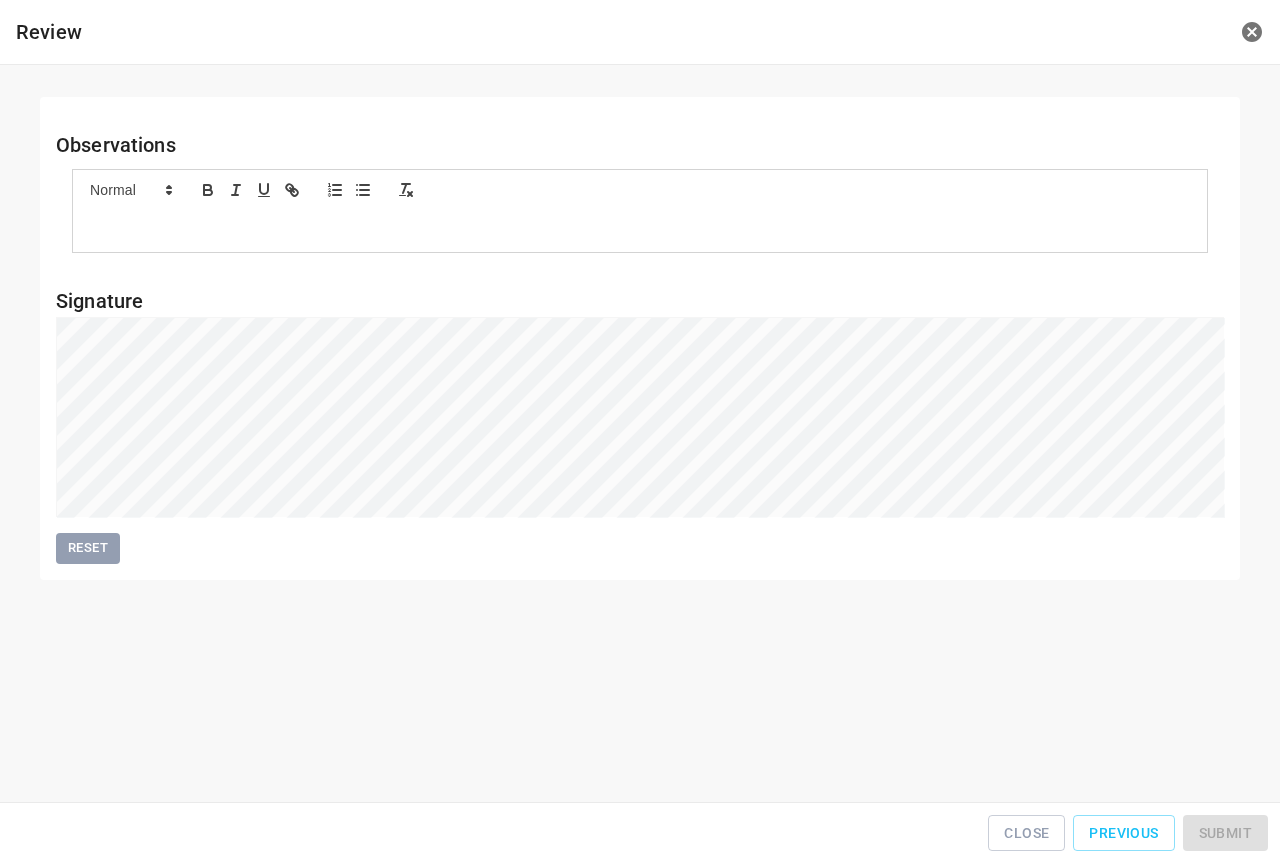 click on "Close Previous Submit" at bounding box center (640, 833) 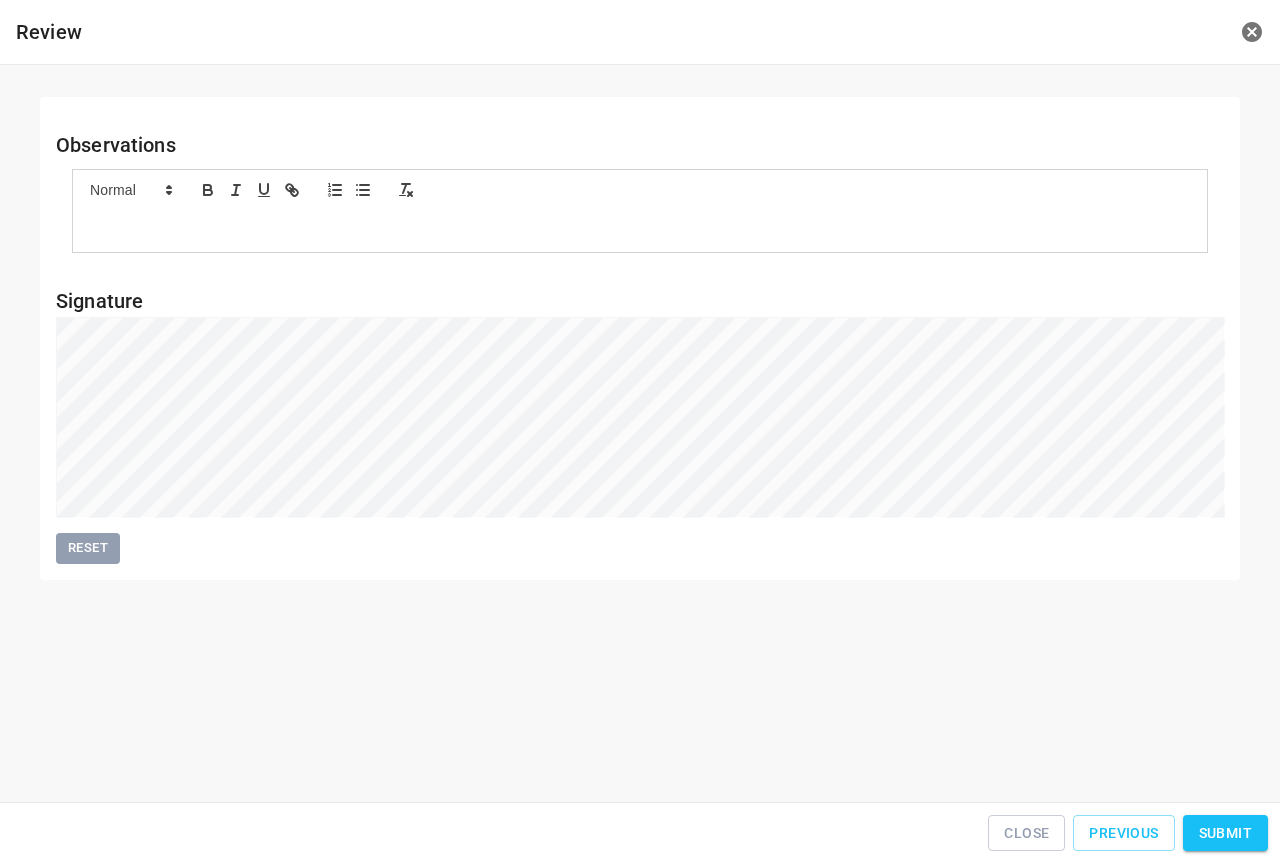 click on "Submit" at bounding box center [1225, 833] 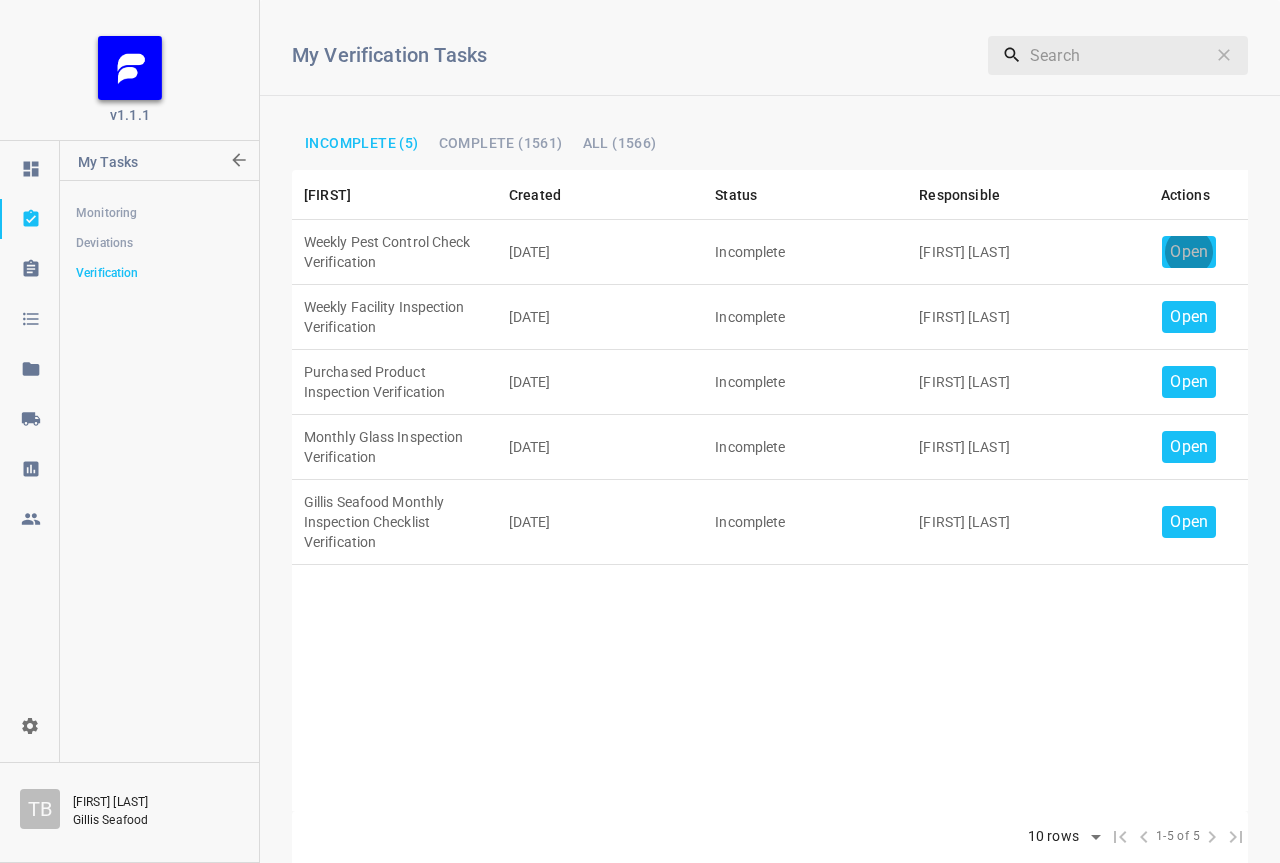 click on "Open" at bounding box center (1189, 252) 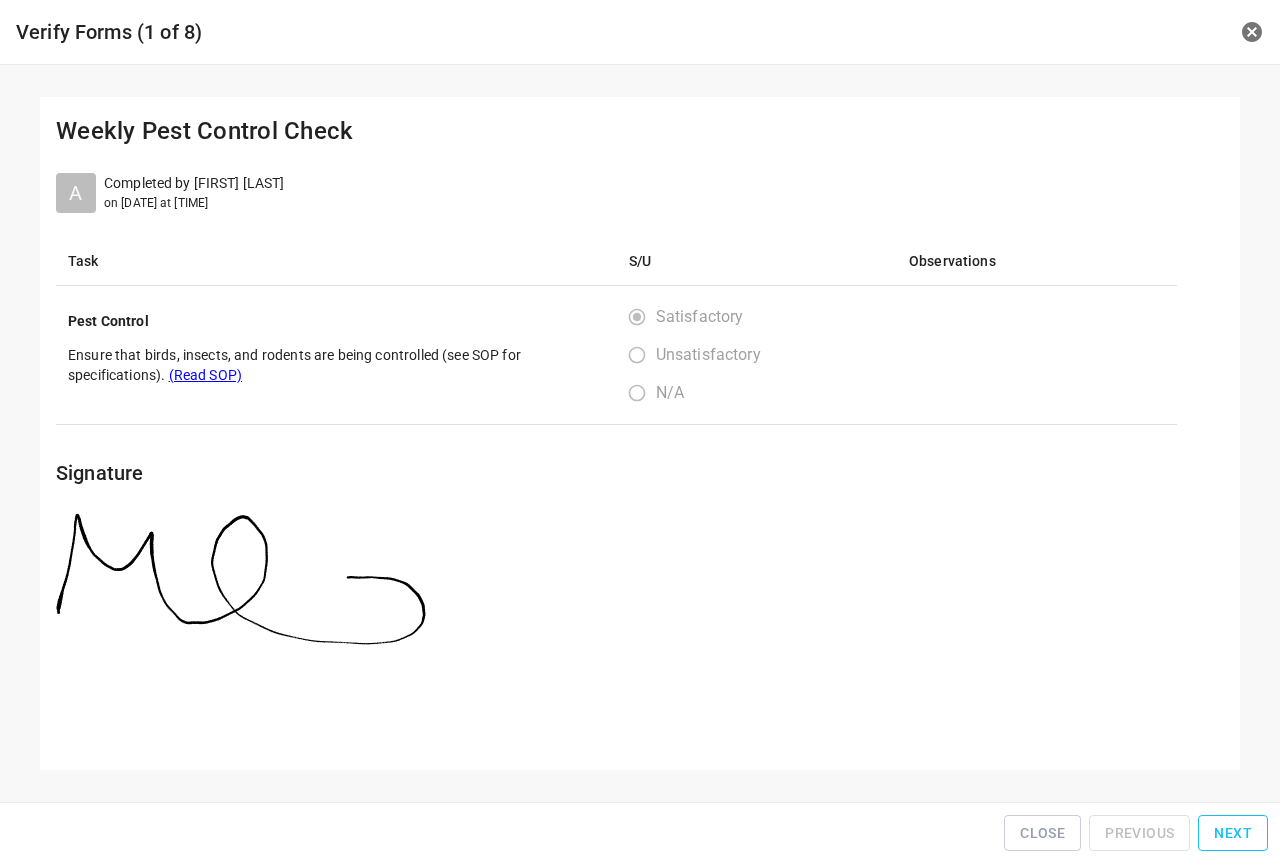 click on "Next" at bounding box center [1233, 833] 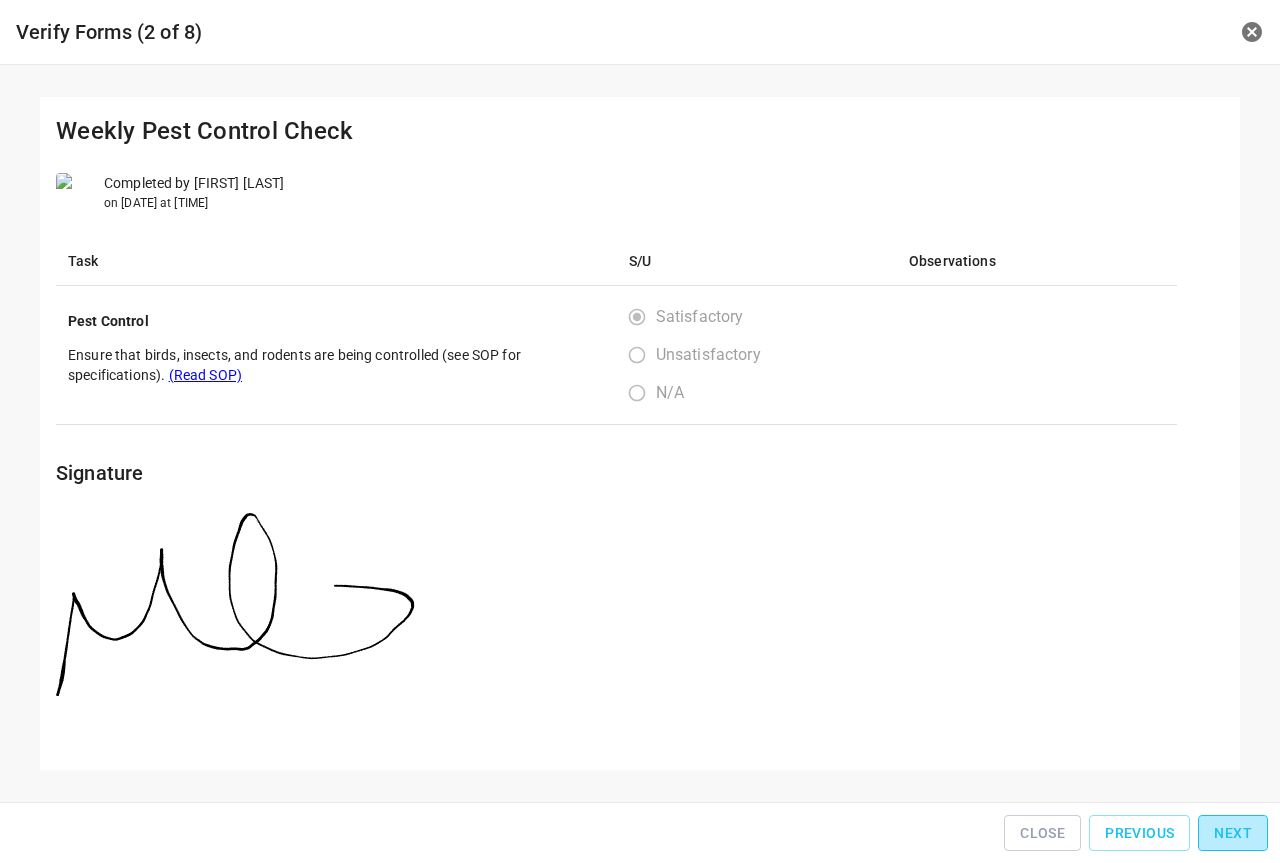 click on "Next" at bounding box center (1233, 833) 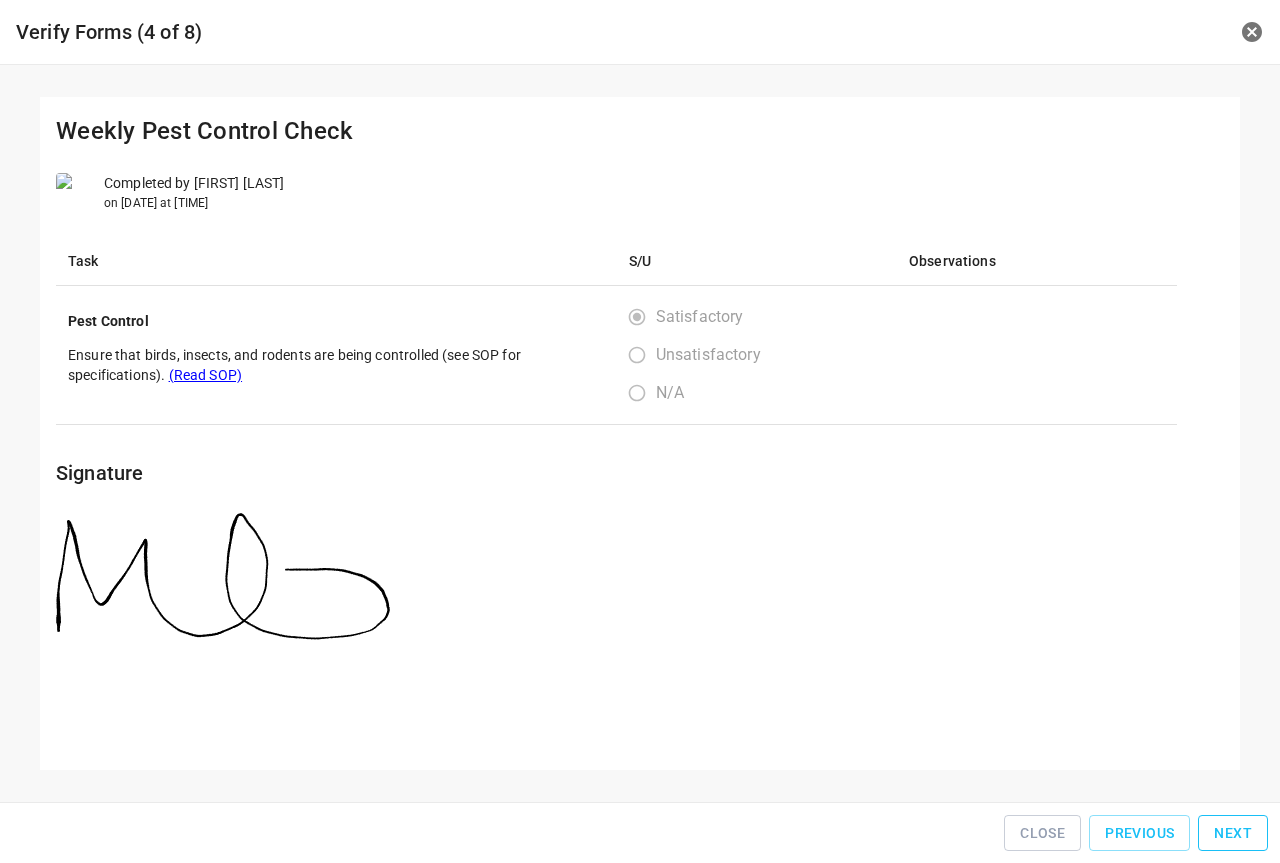 click on "Next" at bounding box center (1233, 833) 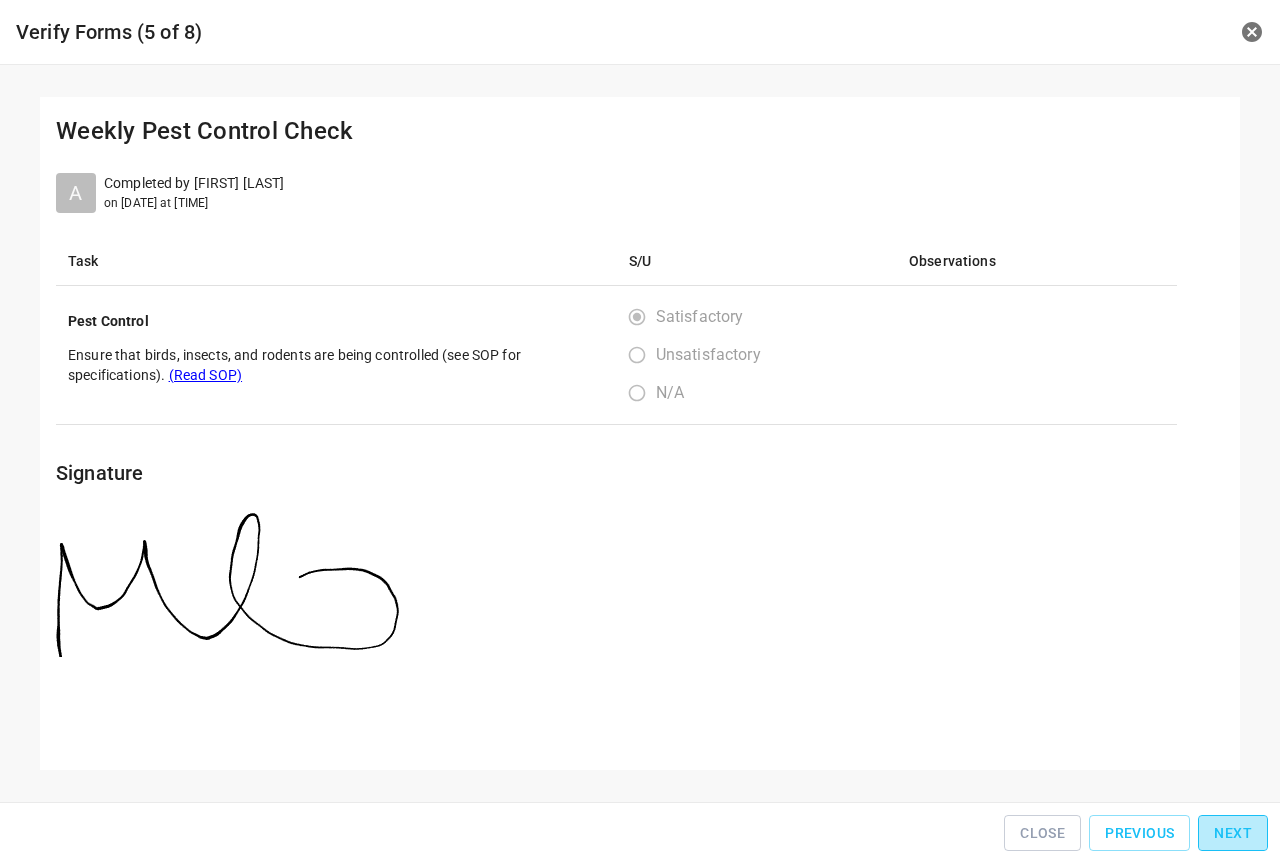 click on "Next" at bounding box center (1233, 833) 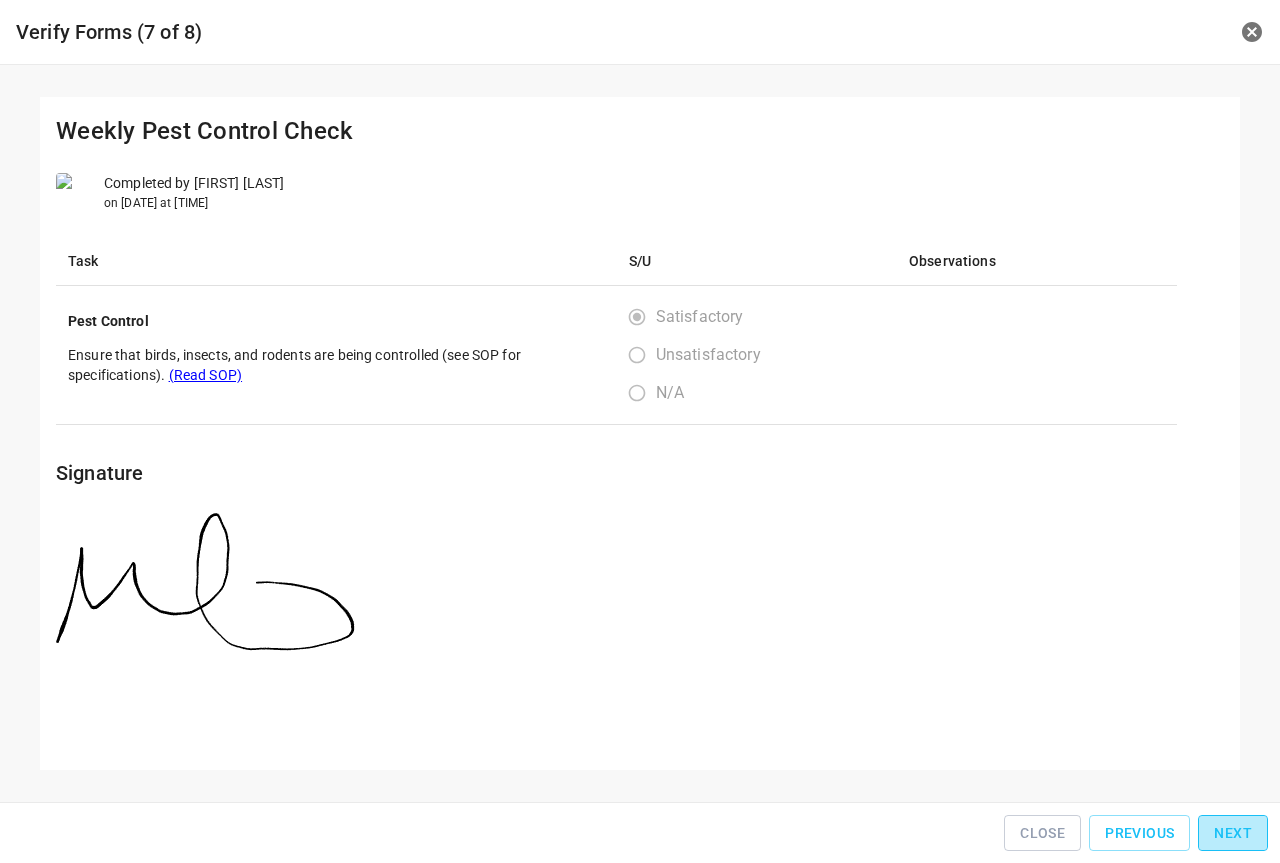 click on "Next" at bounding box center [1233, 833] 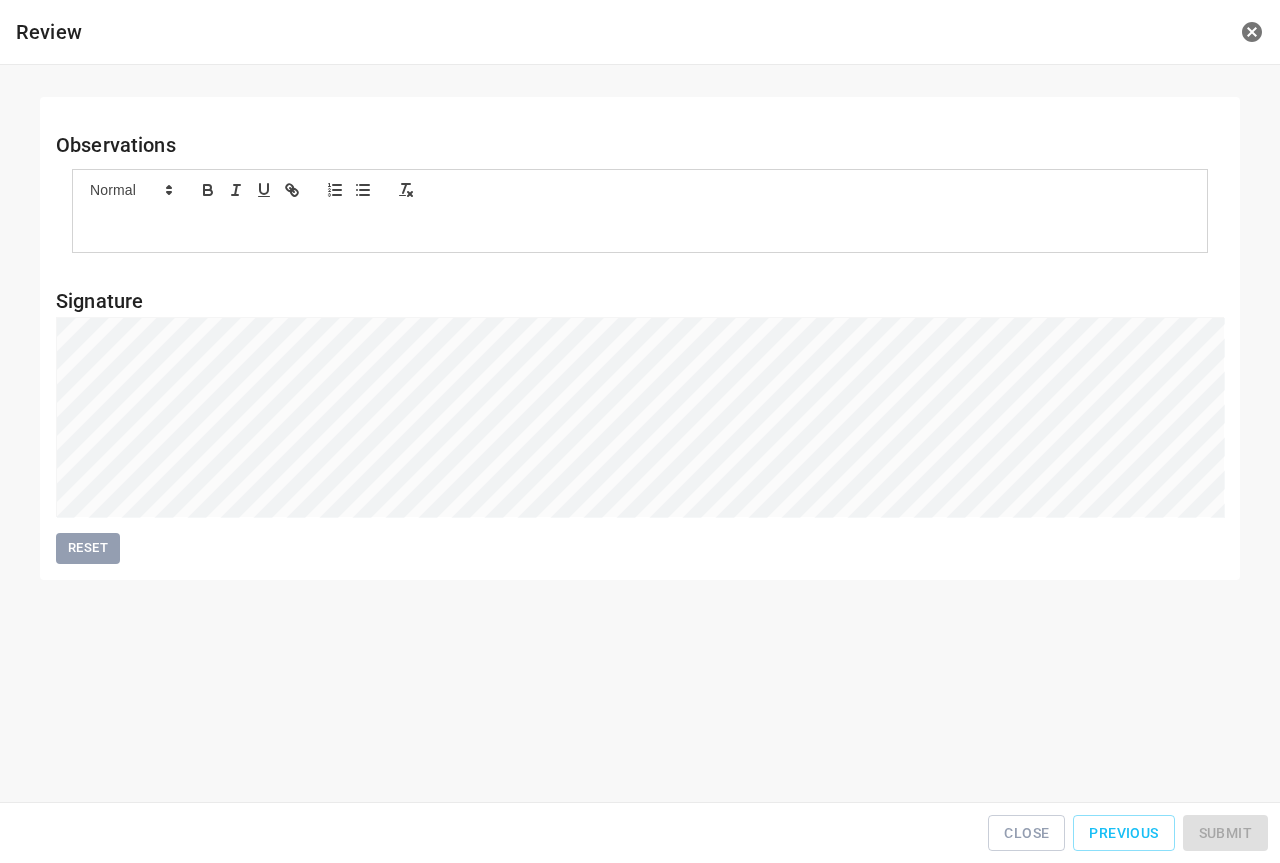 click on "Close Previous Submit" at bounding box center (640, 833) 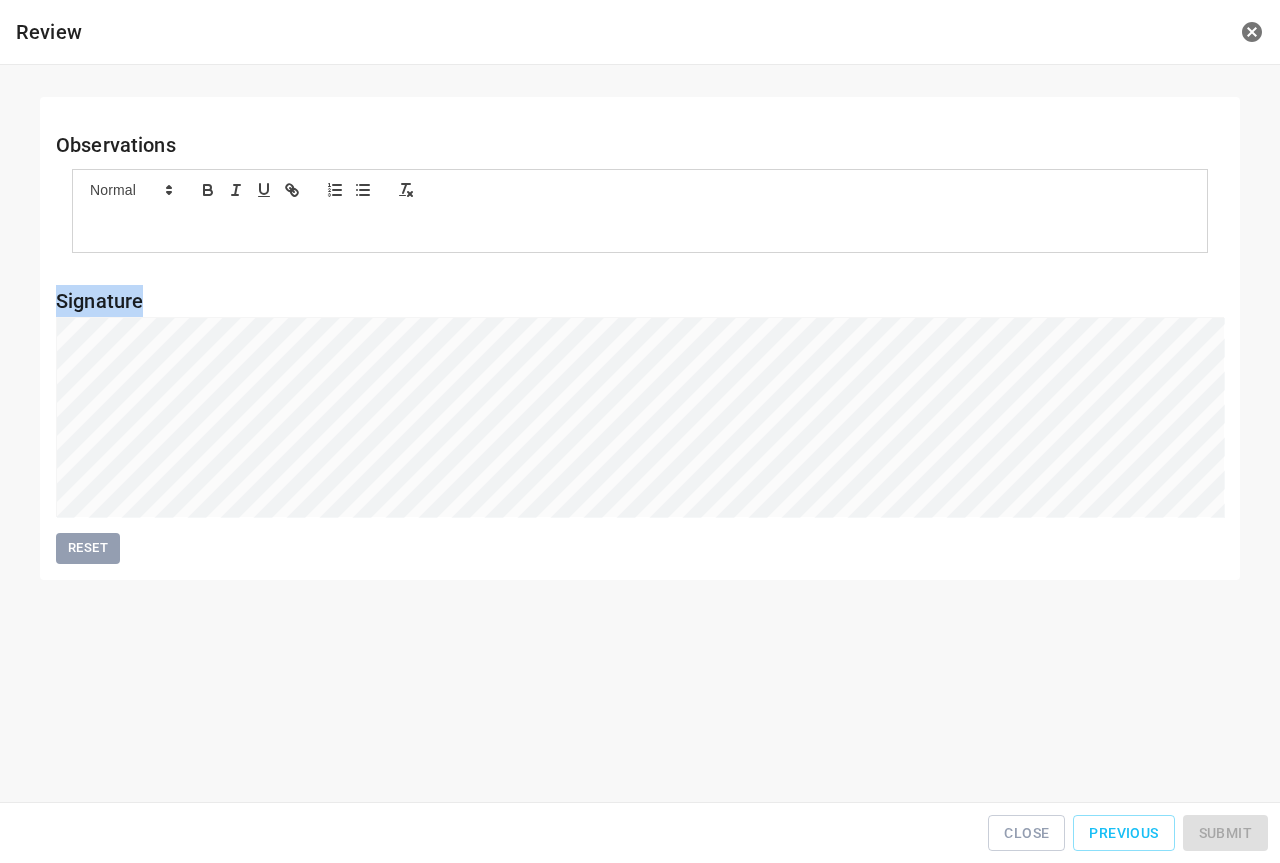 click on "Close Previous Submit" at bounding box center (640, 833) 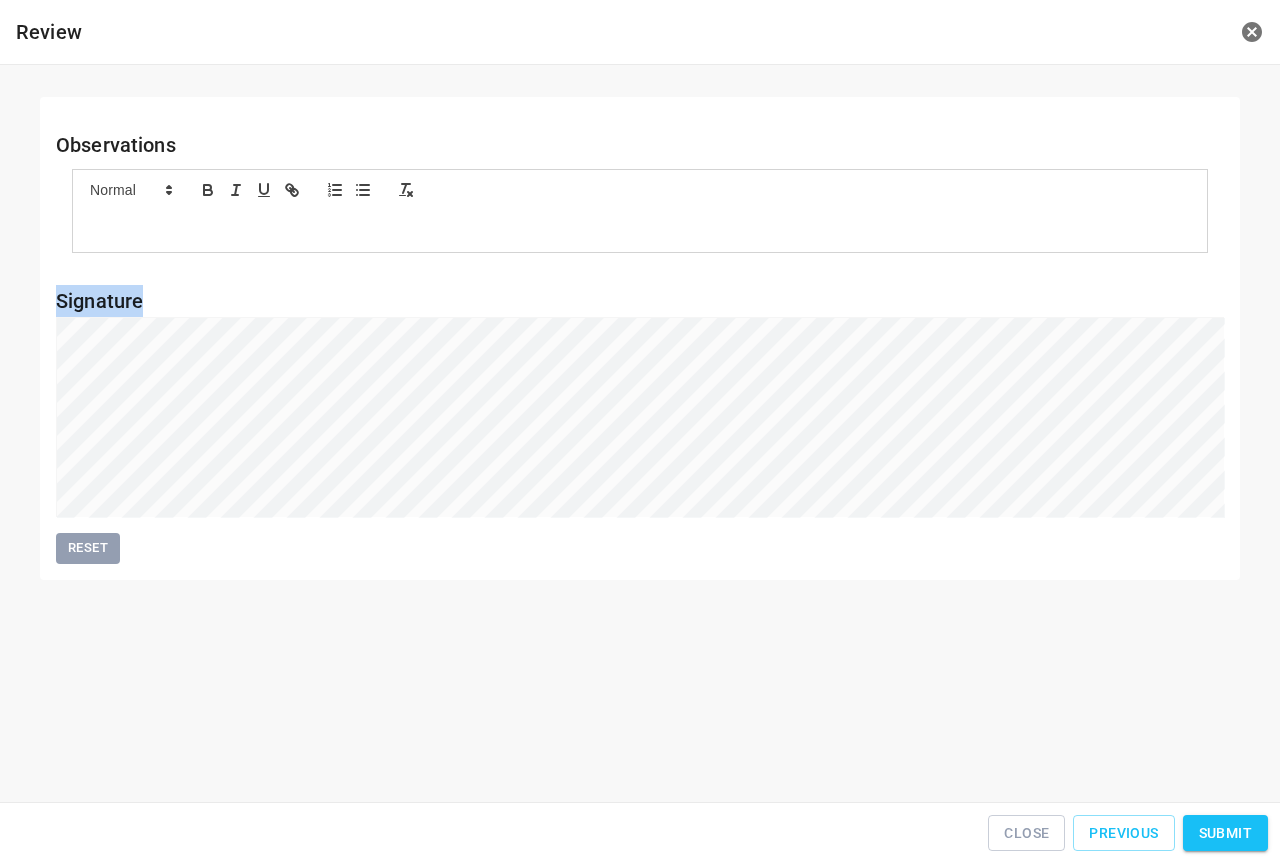 click on "Submit" at bounding box center (1225, 833) 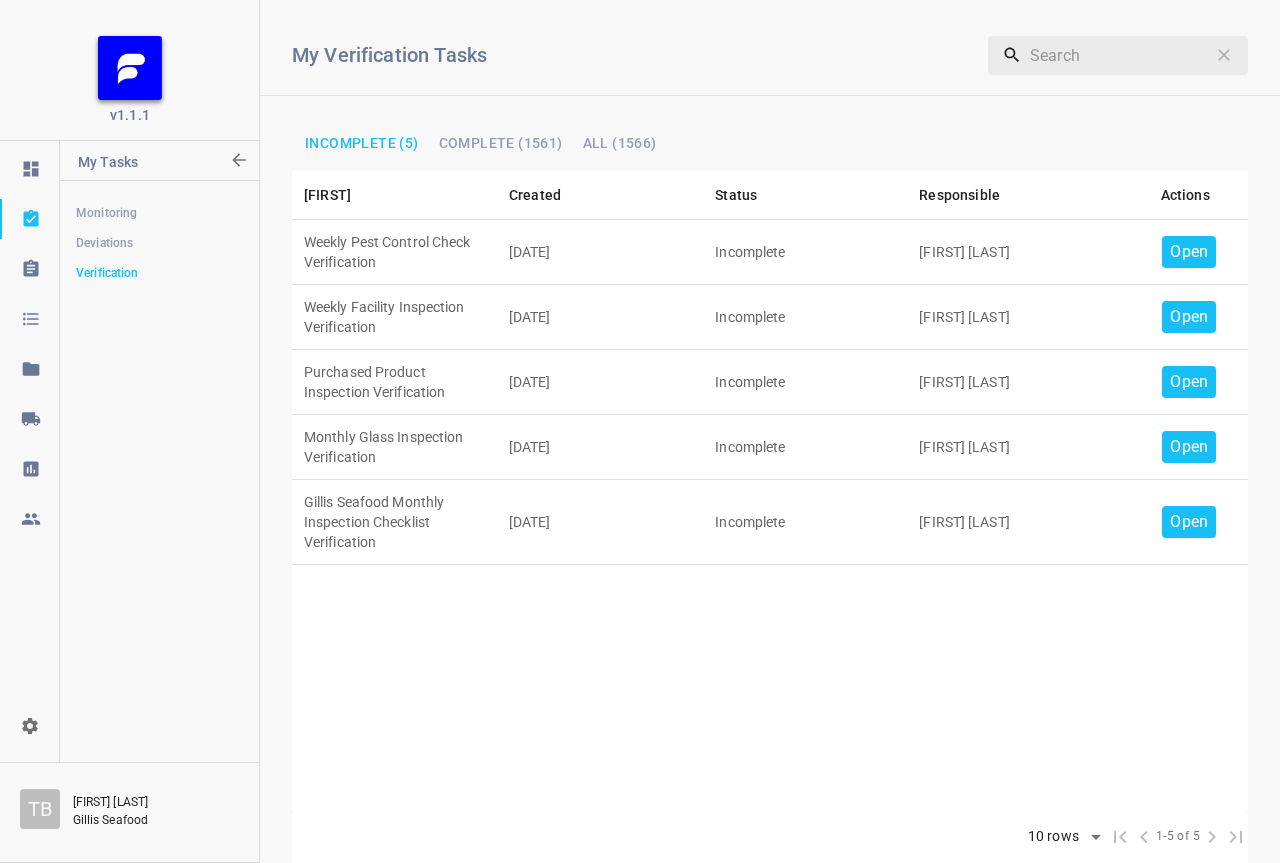 click on "Open" at bounding box center (1189, 522) 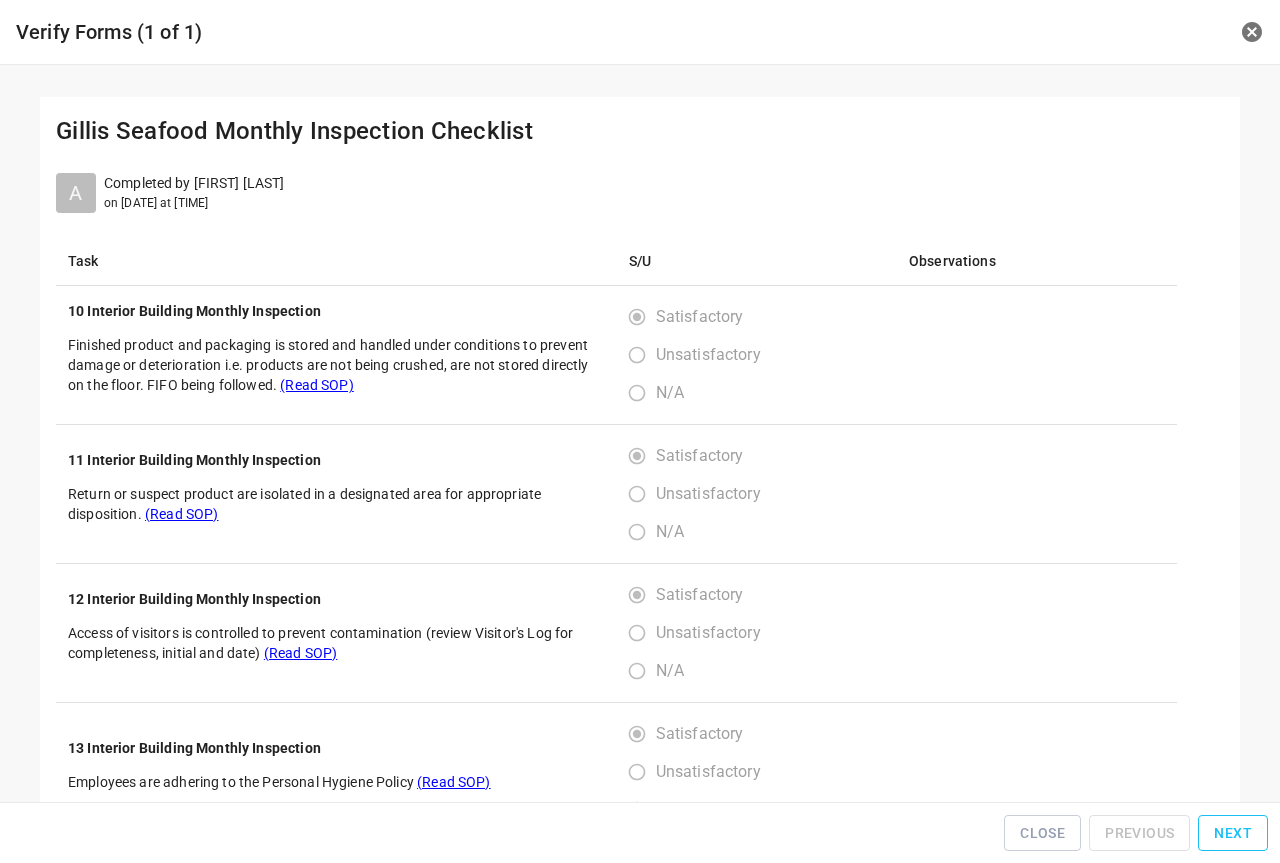 click on "Next" at bounding box center [1233, 833] 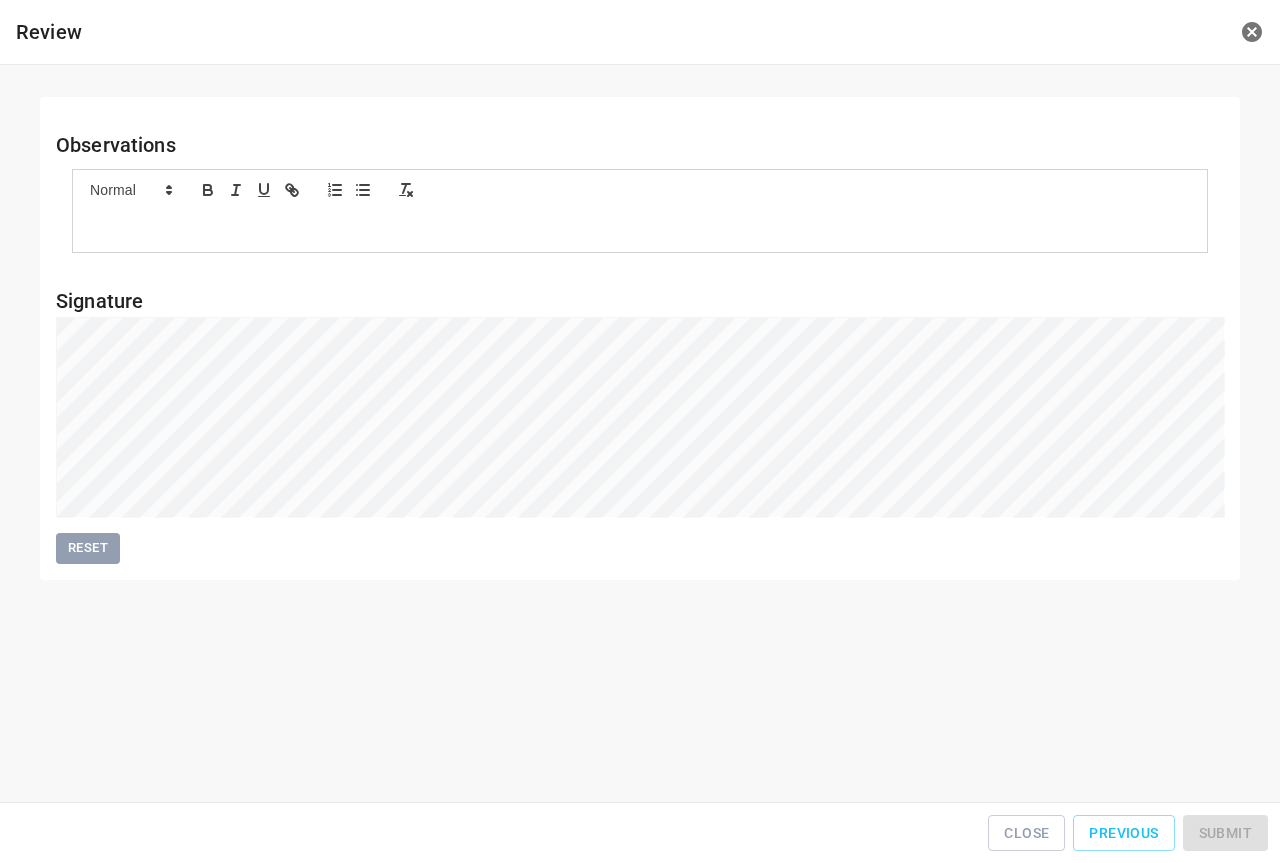 click on "Close Previous Submit" at bounding box center (640, 833) 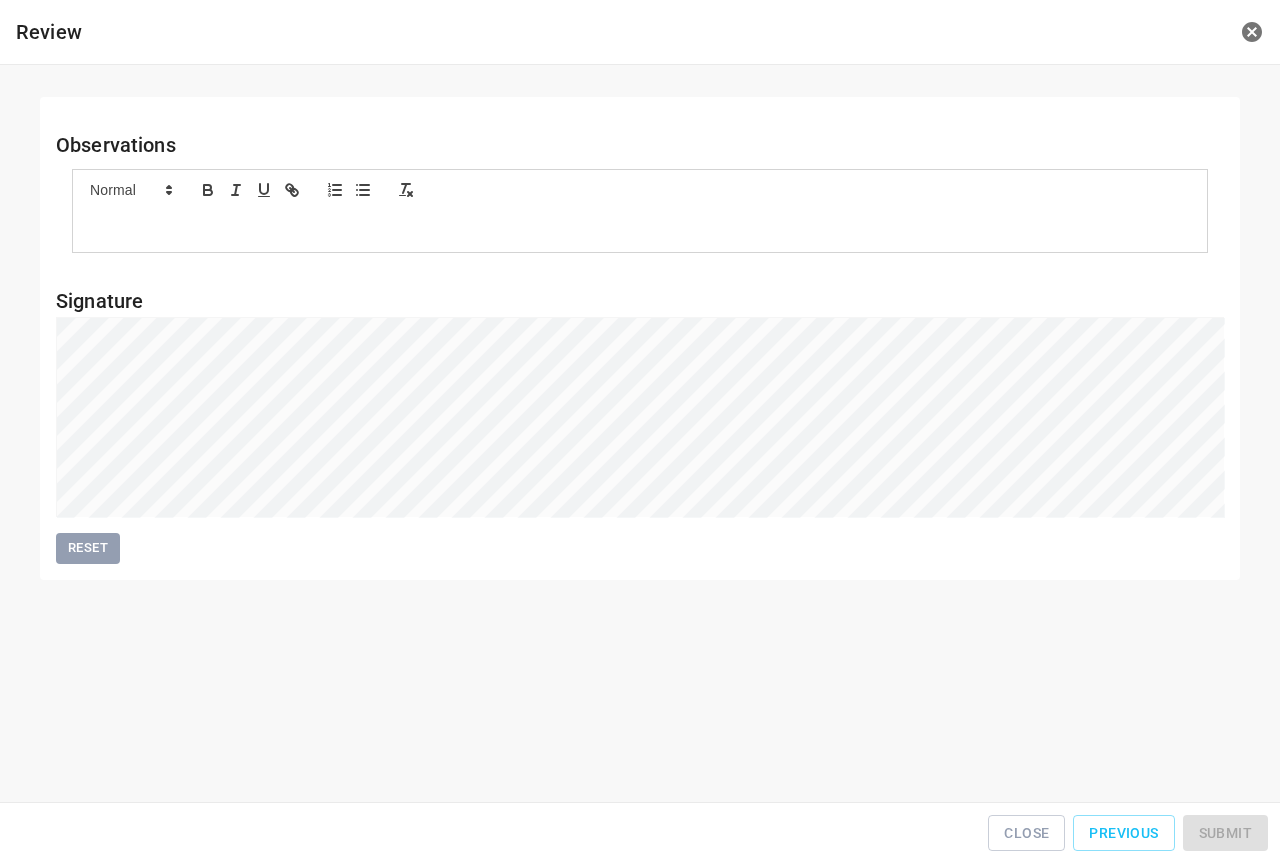 click on "Close Previous Submit" at bounding box center (640, 833) 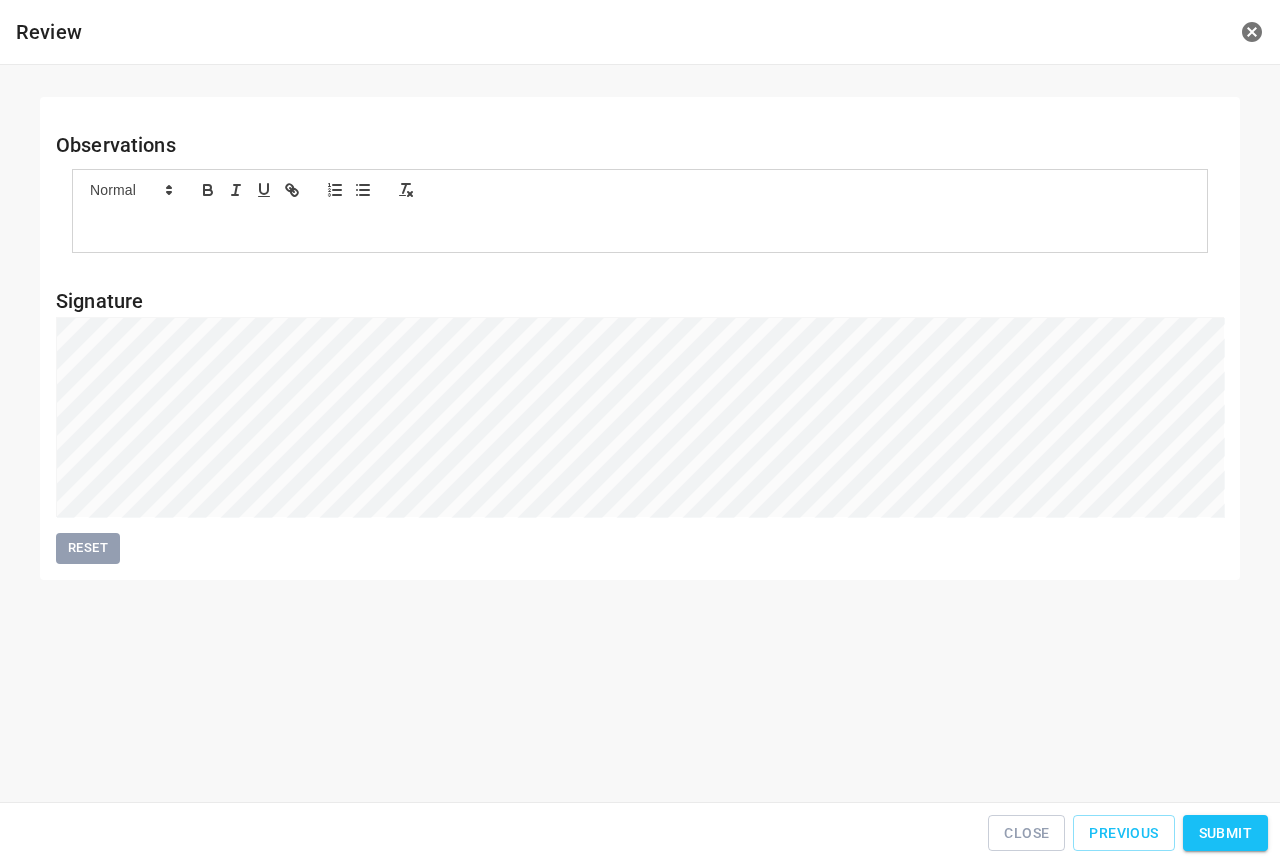 click on "Submit" at bounding box center [1225, 833] 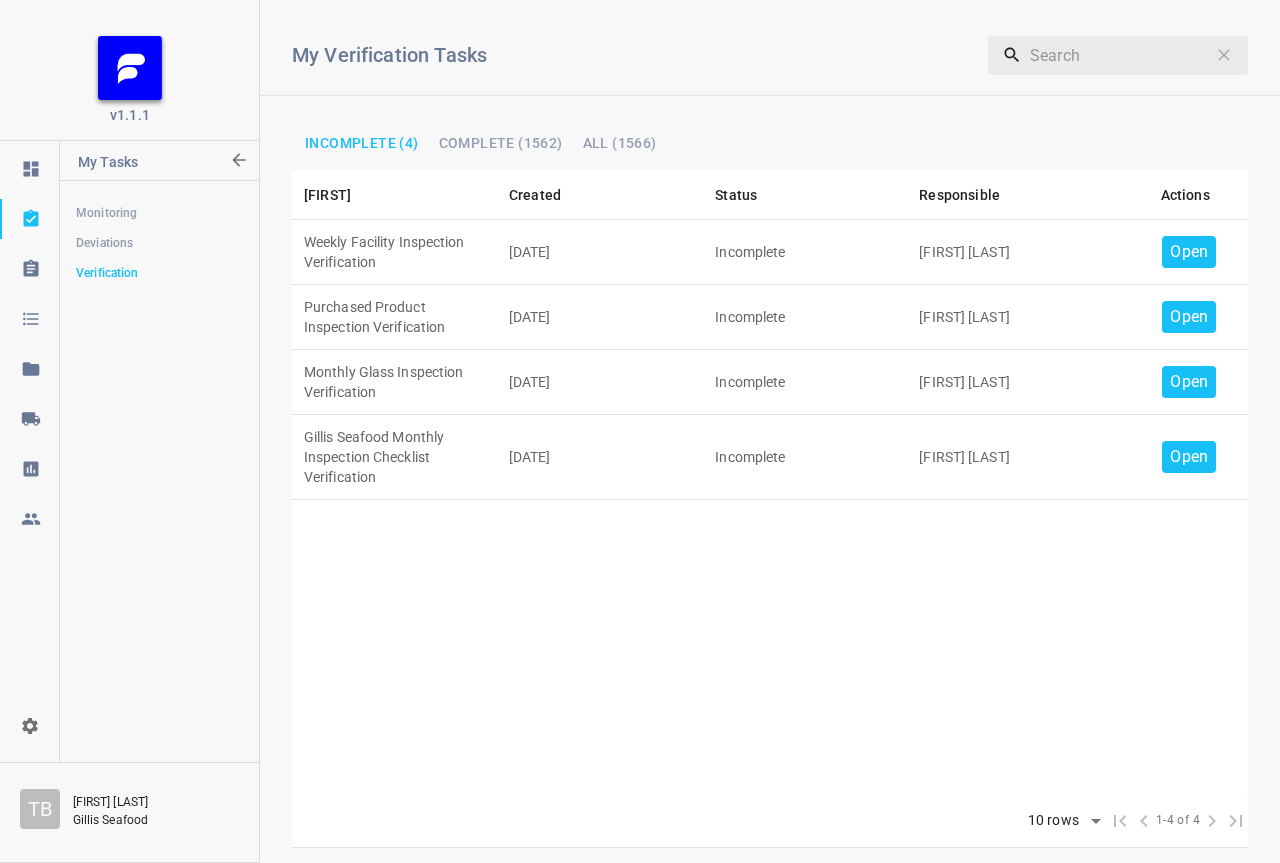 click on "Open" at bounding box center [1189, 252] 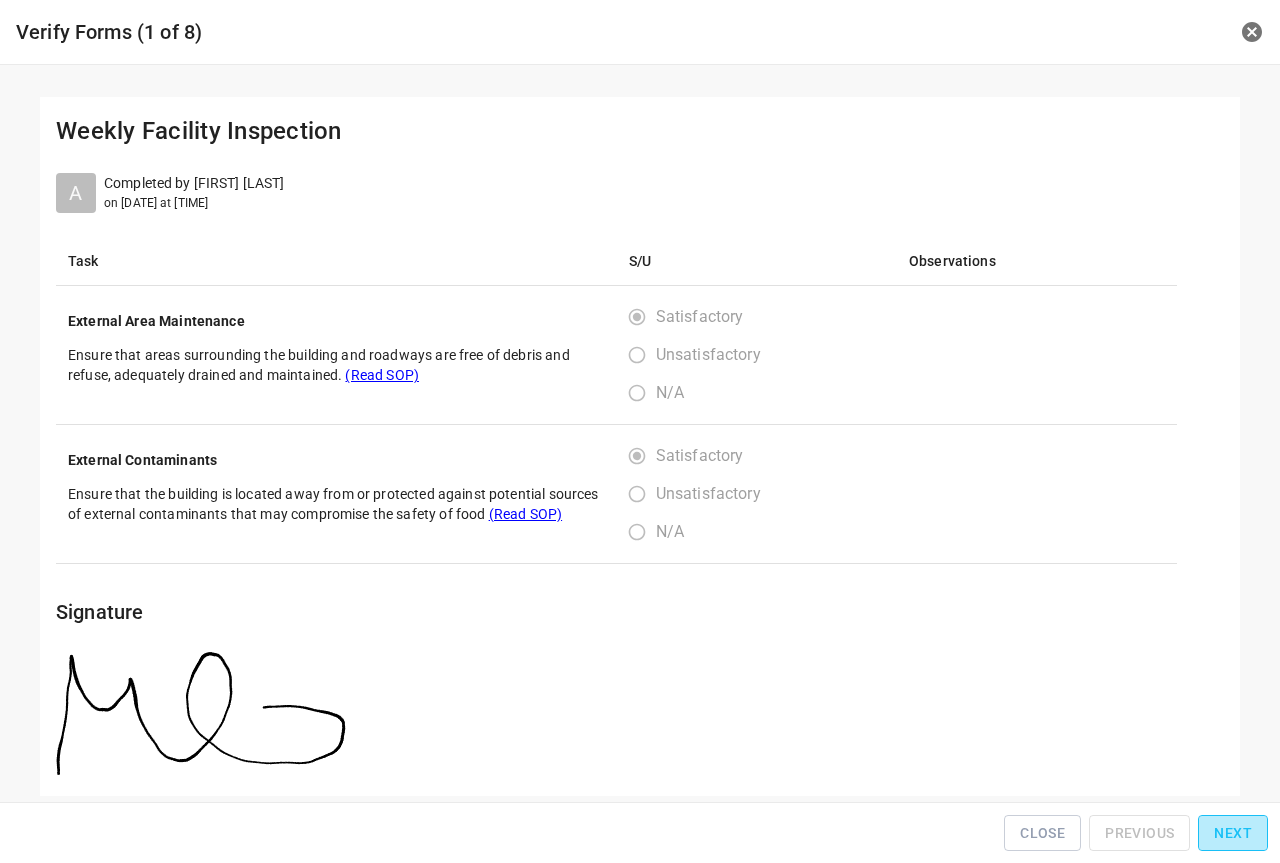 click on "Next" at bounding box center (1233, 833) 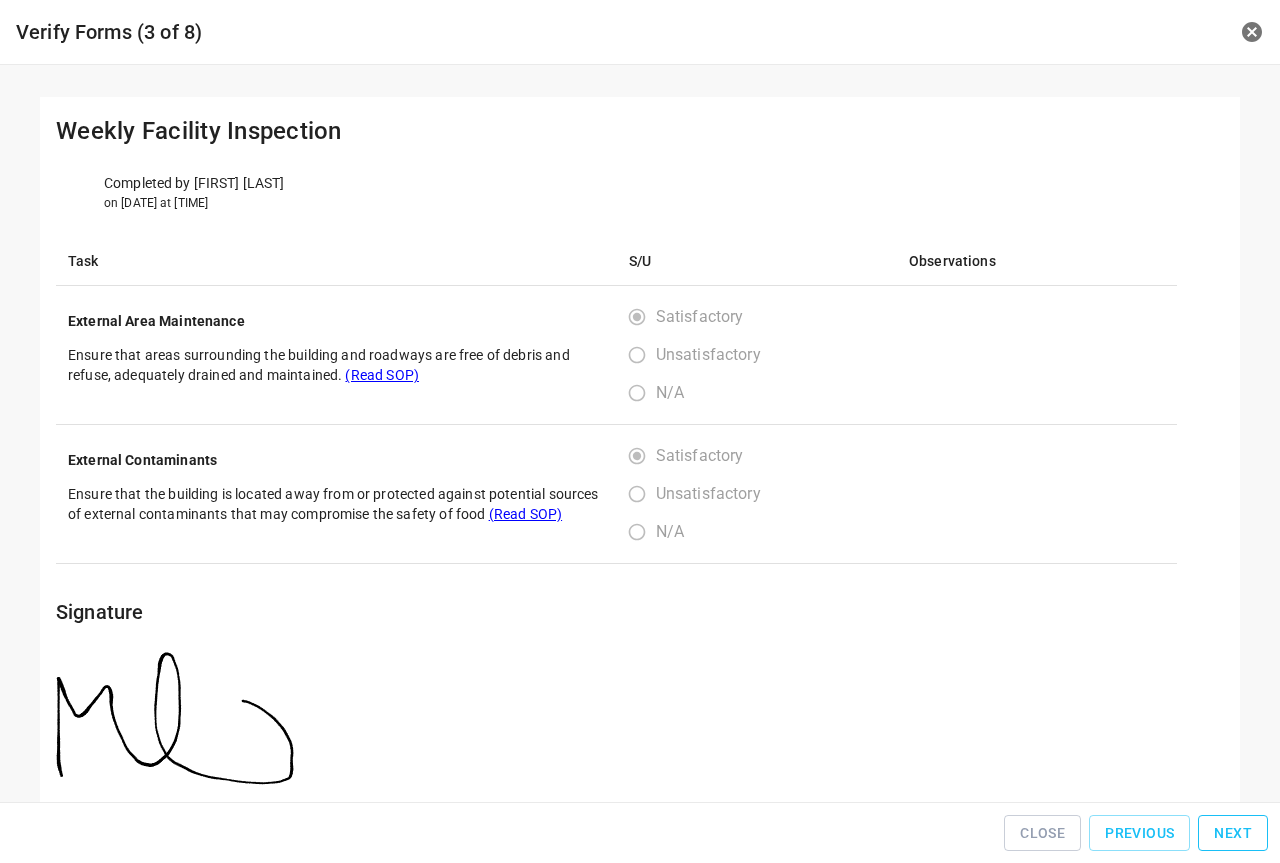 click on "Next" at bounding box center [1233, 833] 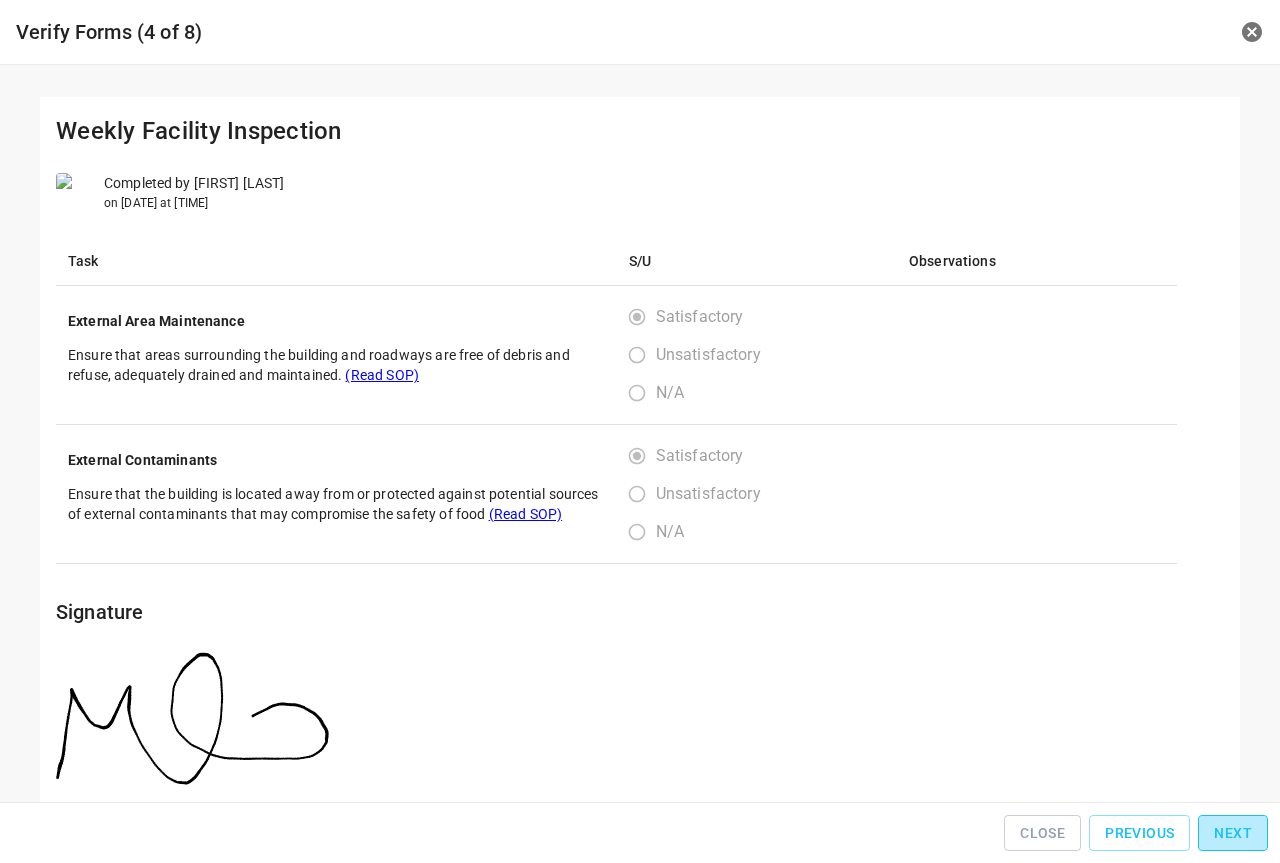 click on "Next" at bounding box center (1233, 833) 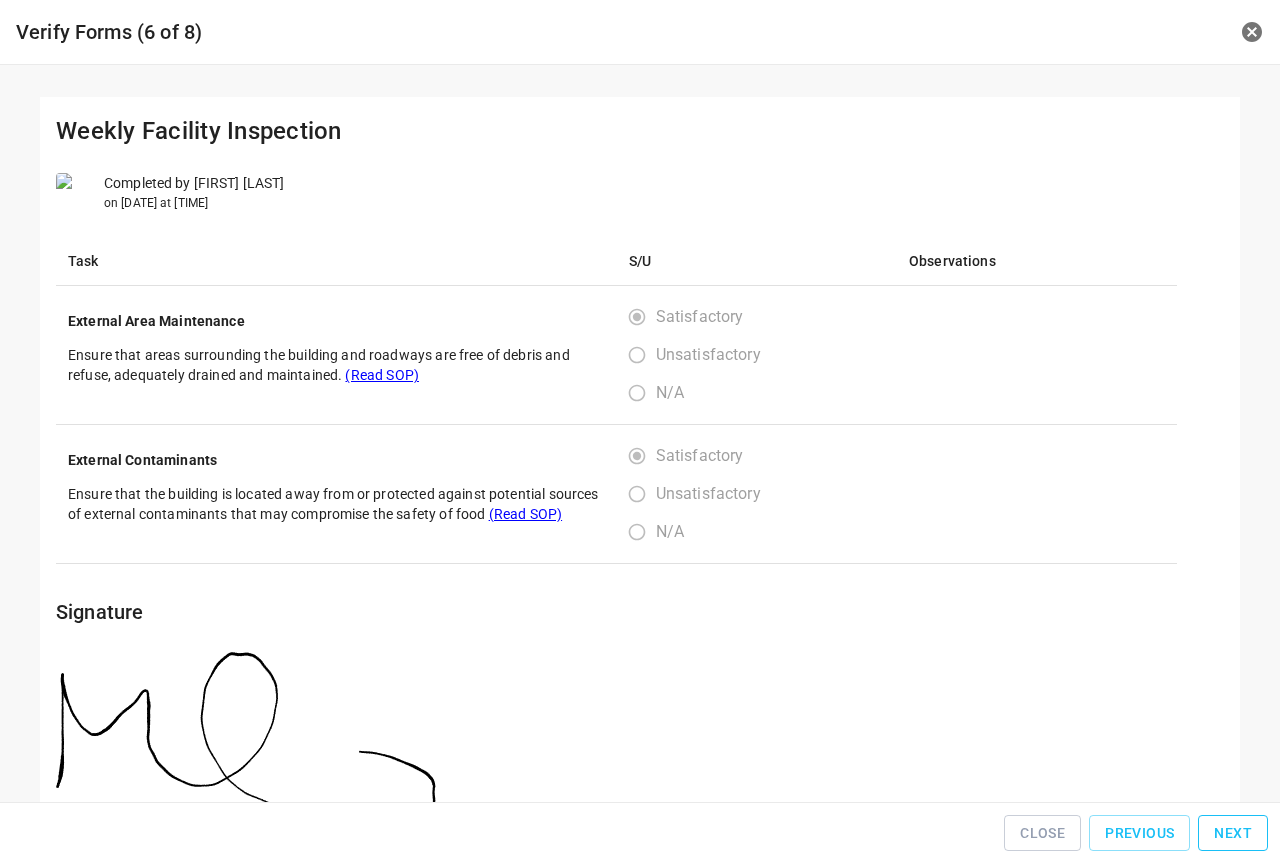 click on "Next" at bounding box center [1233, 833] 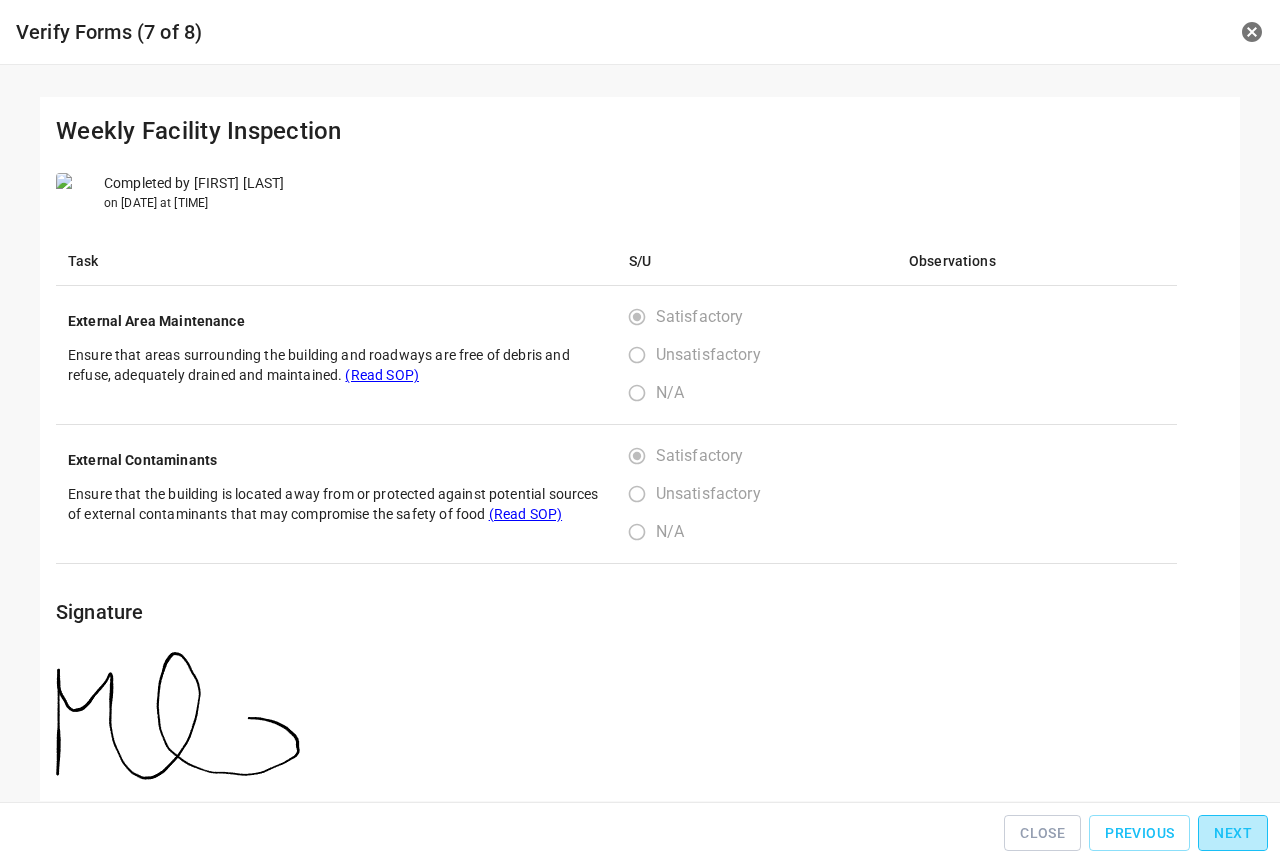 click on "Next" at bounding box center [1233, 833] 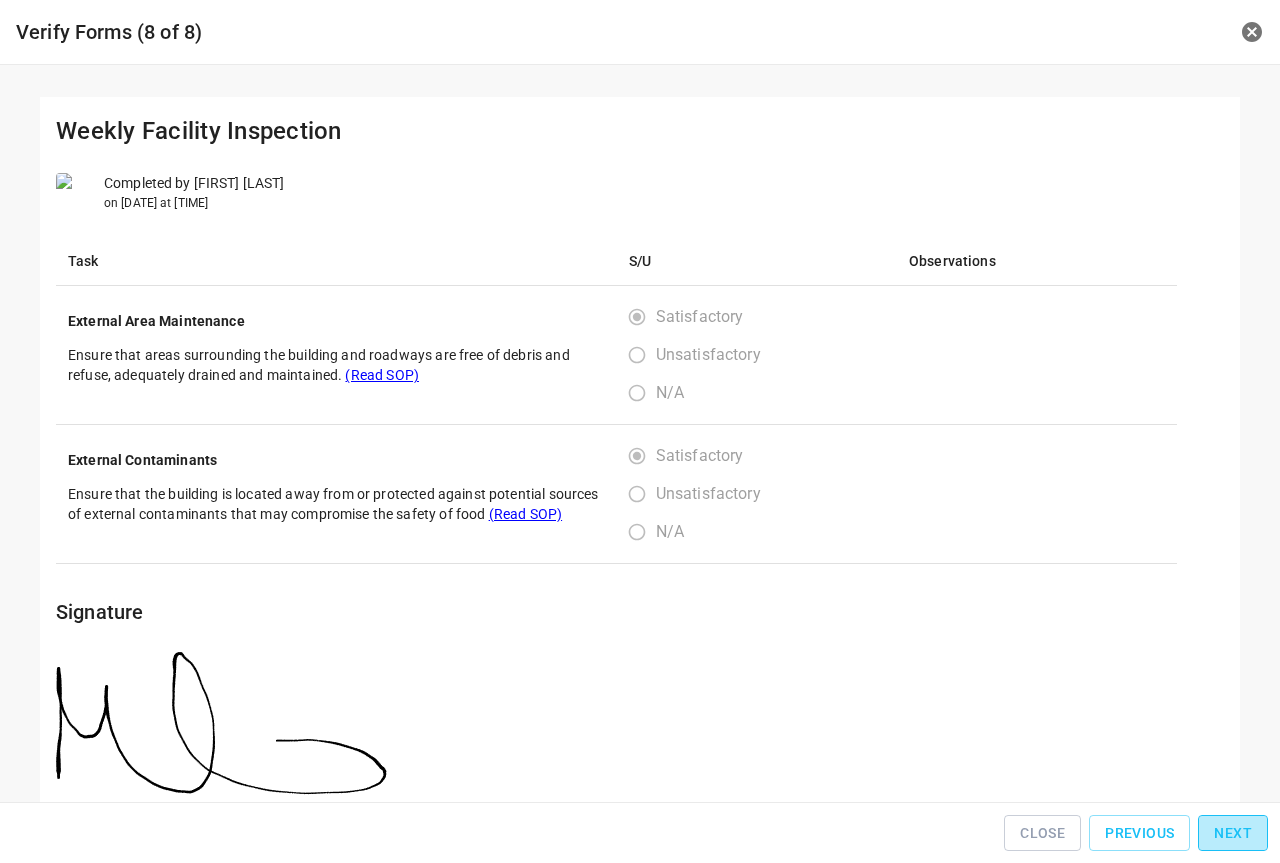 click on "Next" at bounding box center (1233, 833) 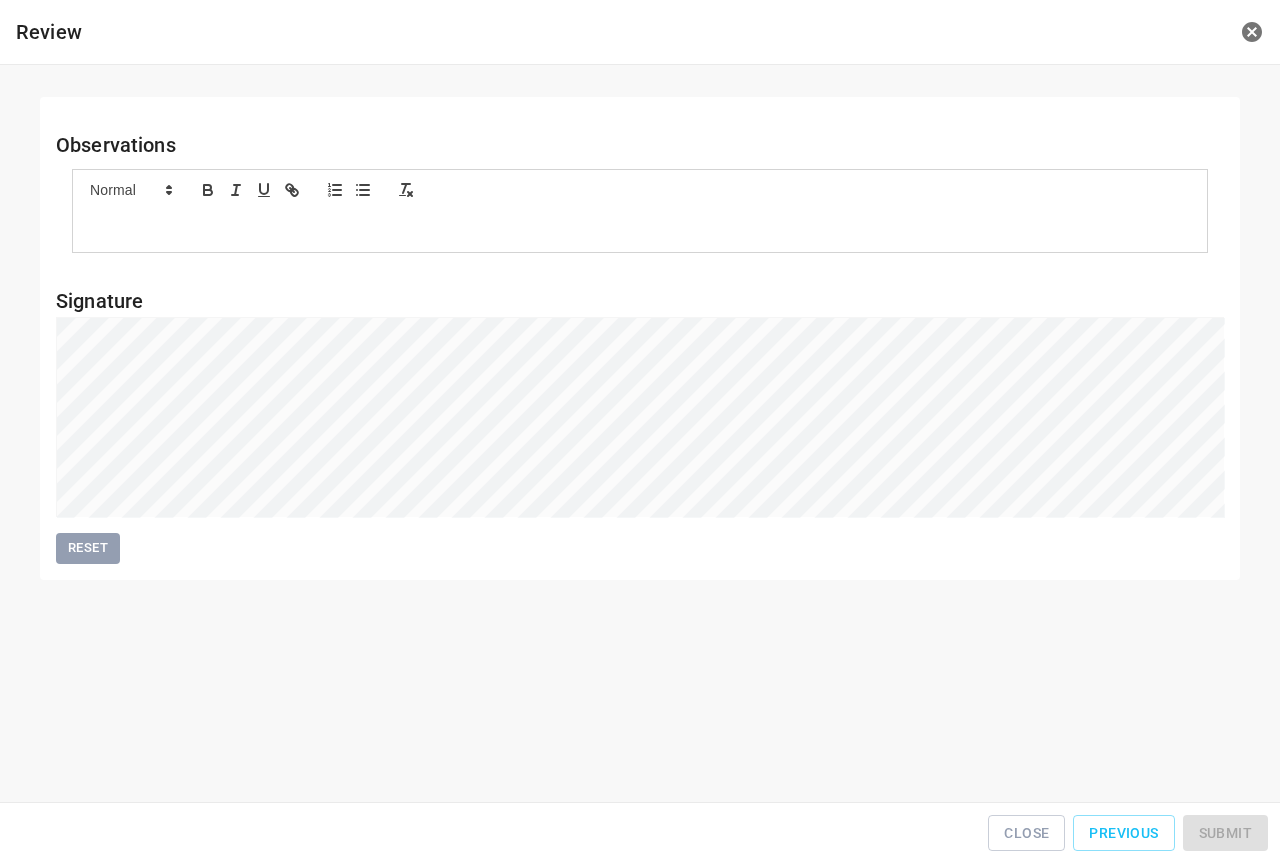 click on "Close Previous Submit" at bounding box center (640, 833) 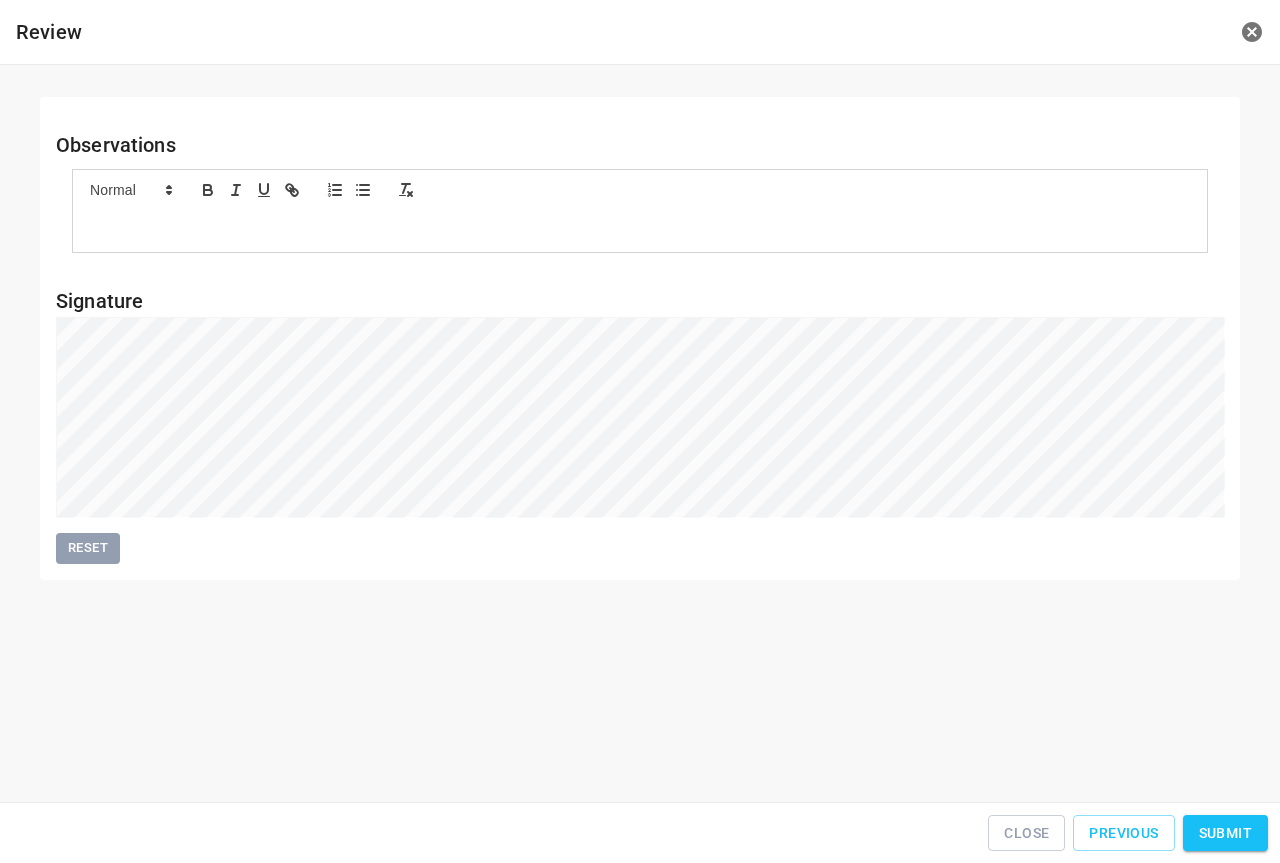 click on "Submit" at bounding box center [1225, 833] 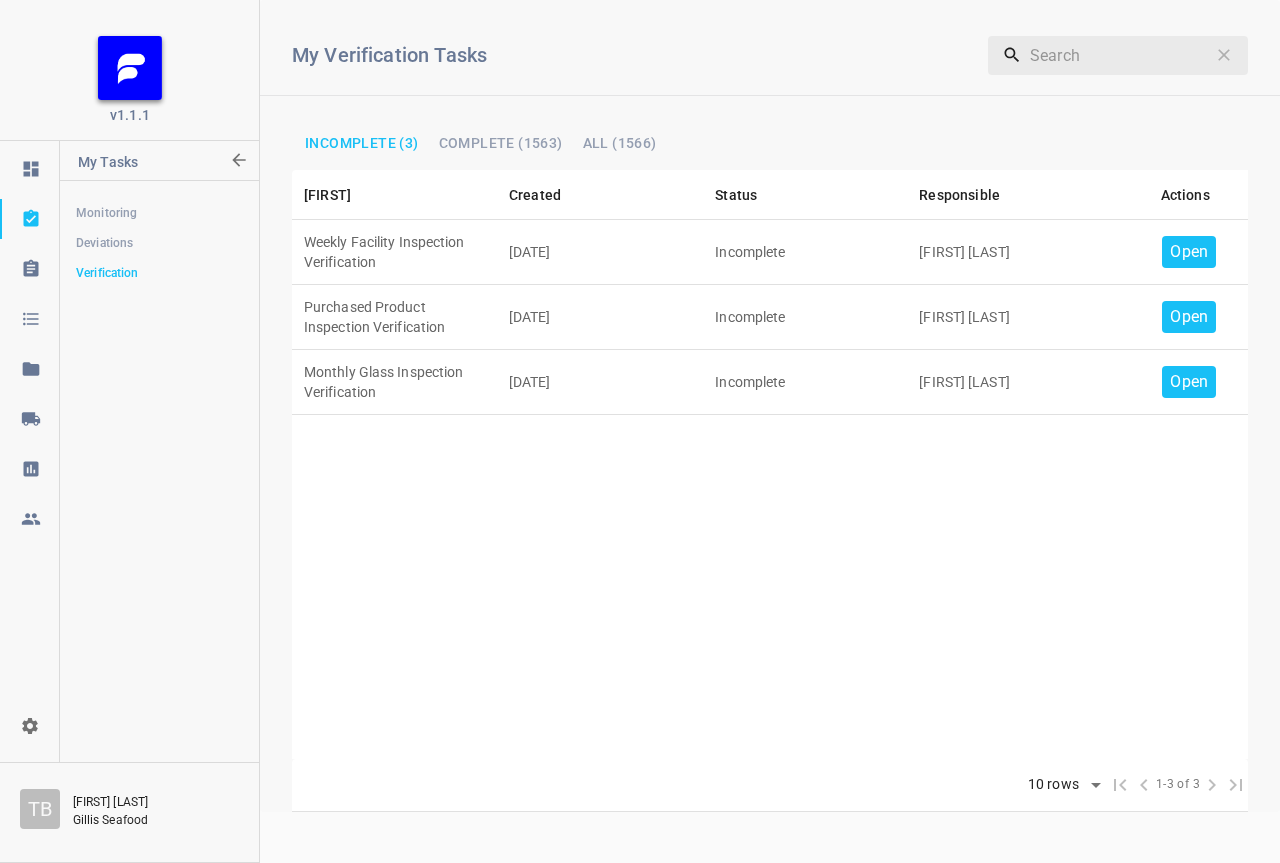 click on "Open" at bounding box center [1189, 382] 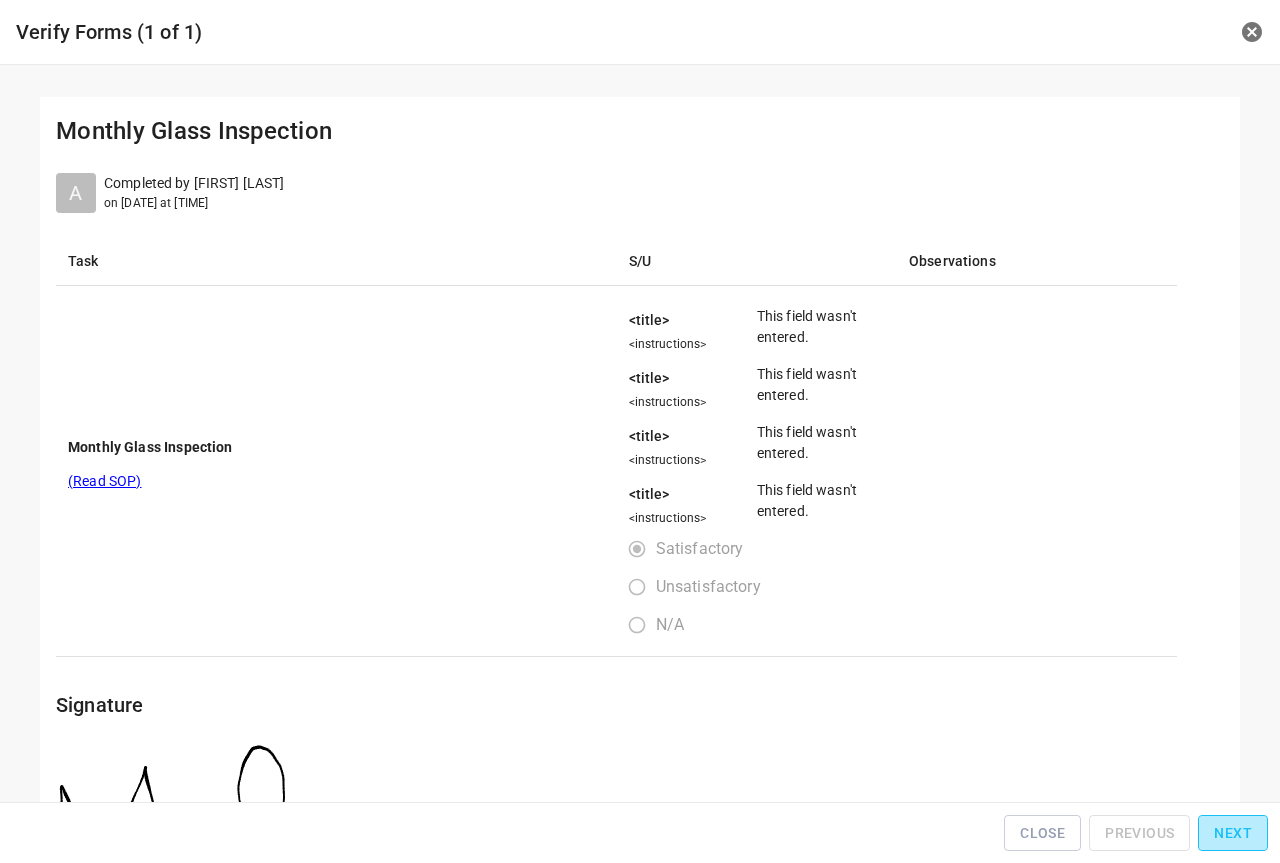 click on "Next" at bounding box center [1233, 833] 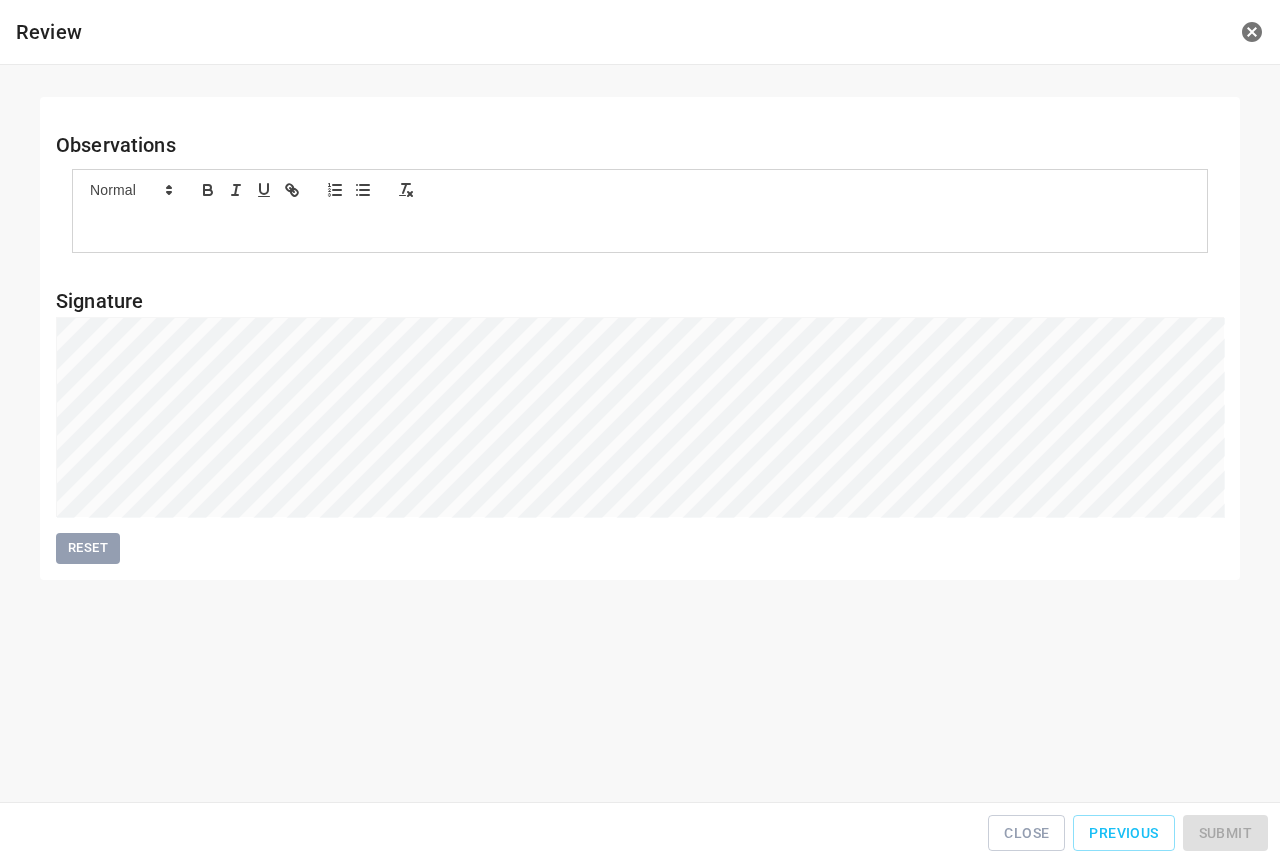 click on "Close Previous Submit" at bounding box center (640, 833) 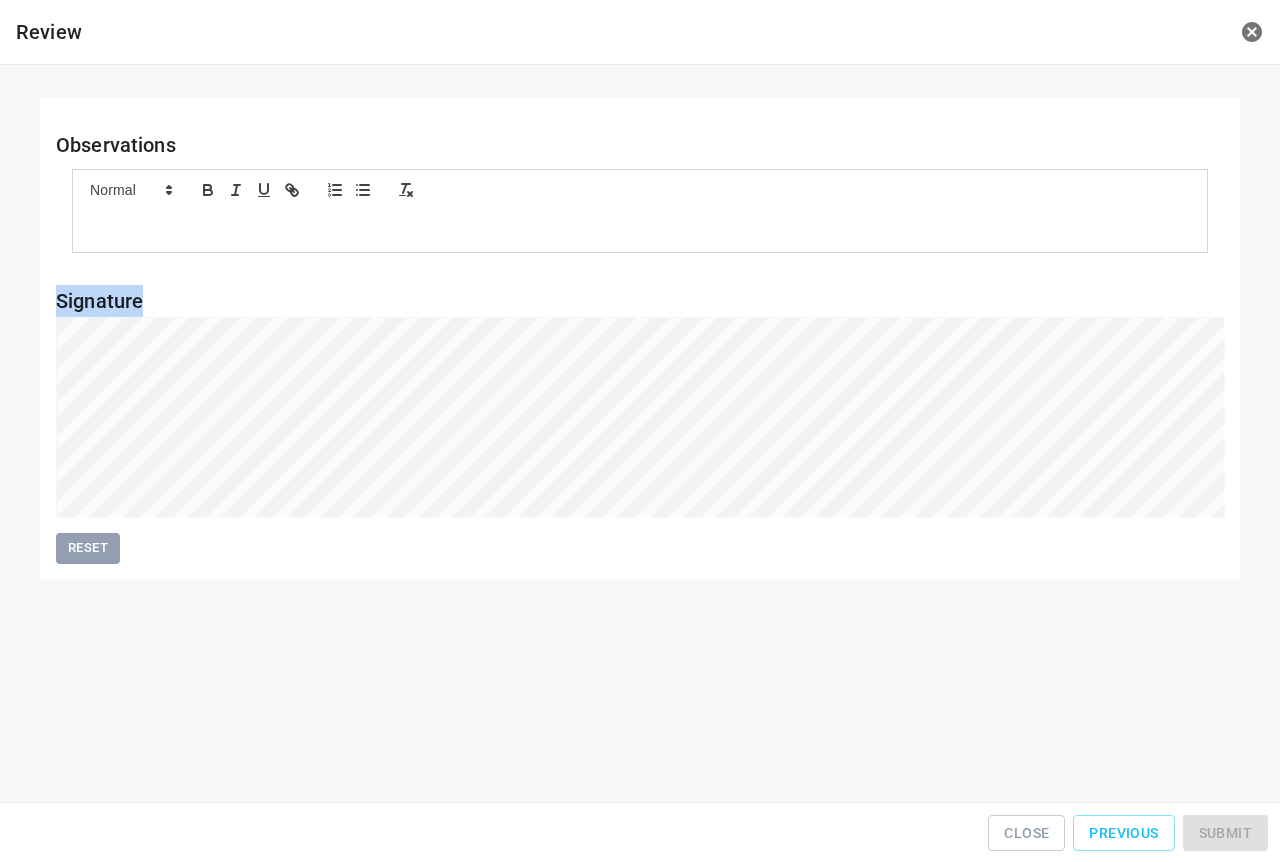 click on "Close Previous Submit" at bounding box center [640, 833] 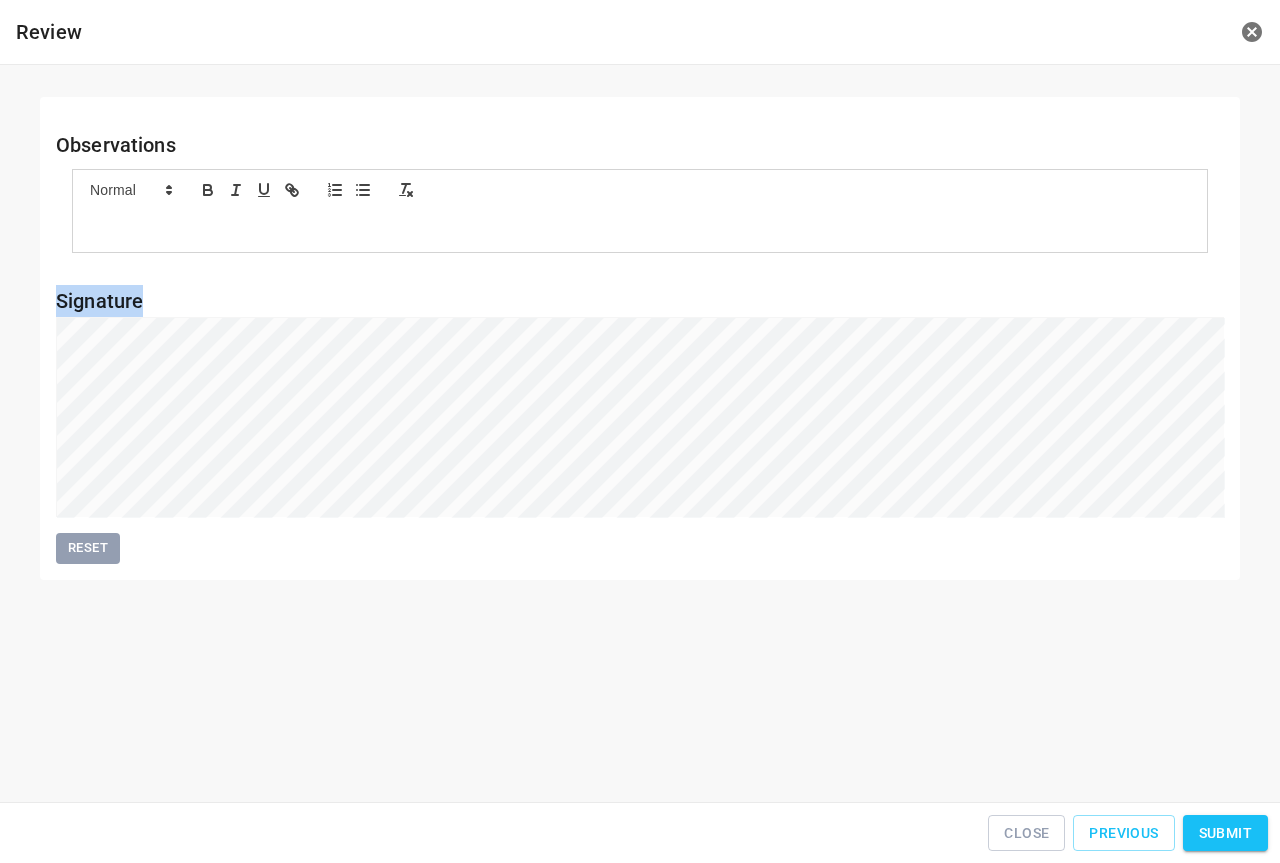 click on "Submit" at bounding box center [1225, 833] 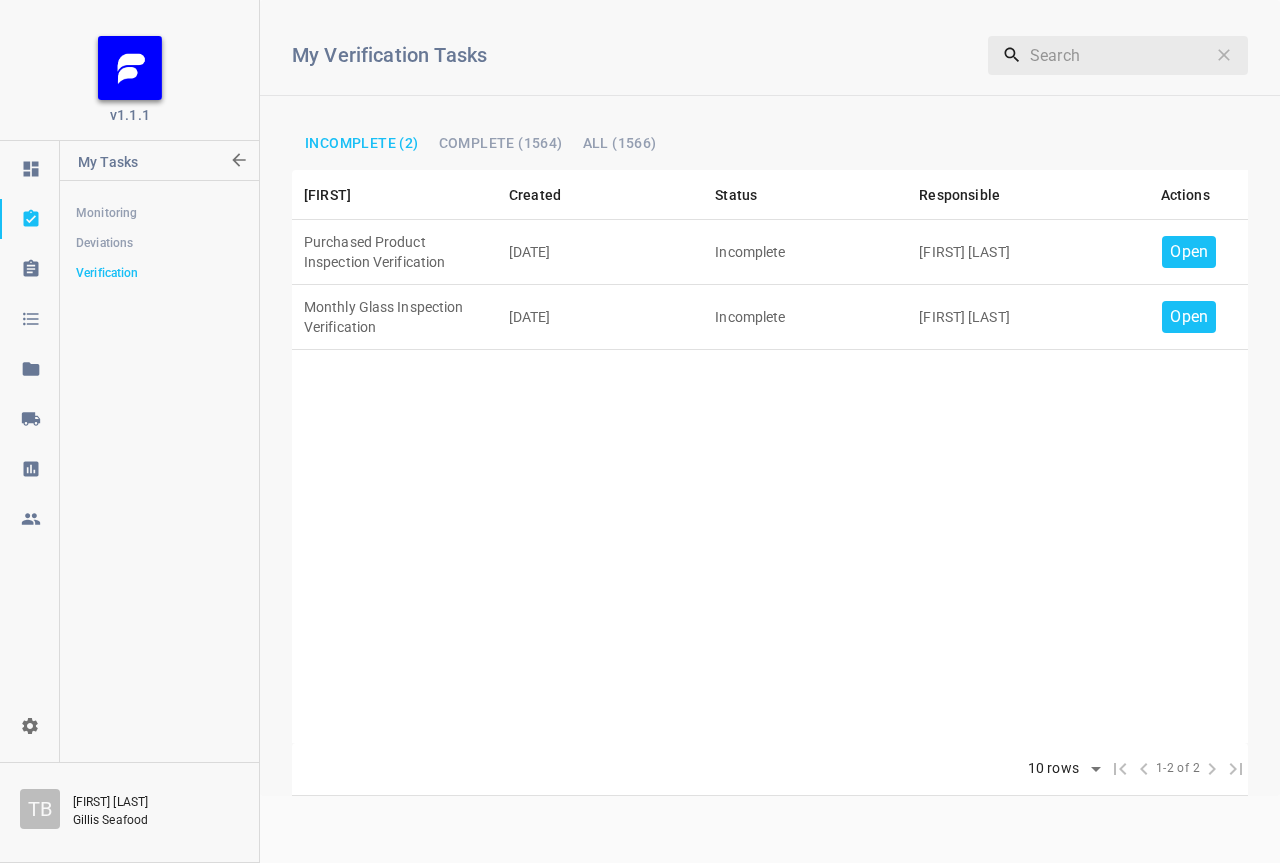 click on "Open" at bounding box center (1189, 252) 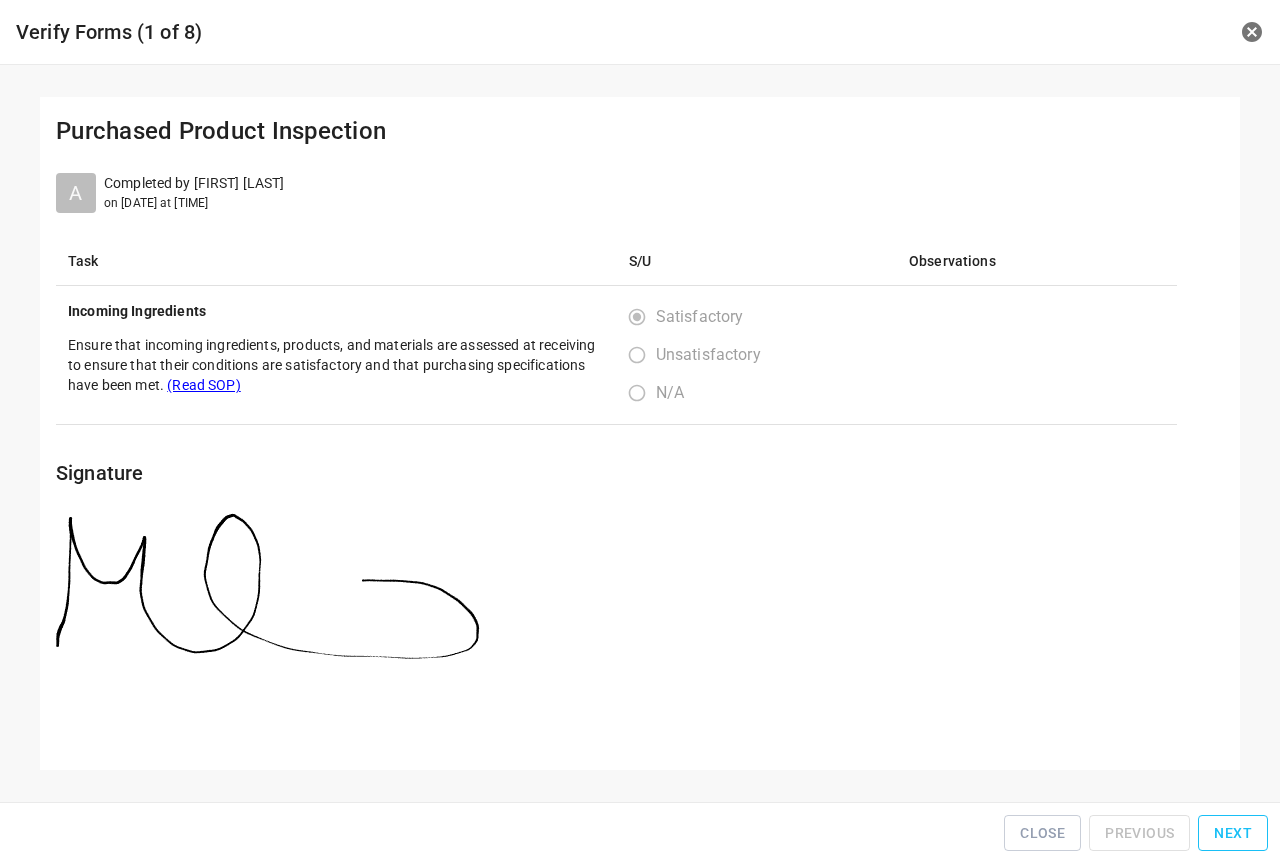 click on "Next" at bounding box center [1233, 833] 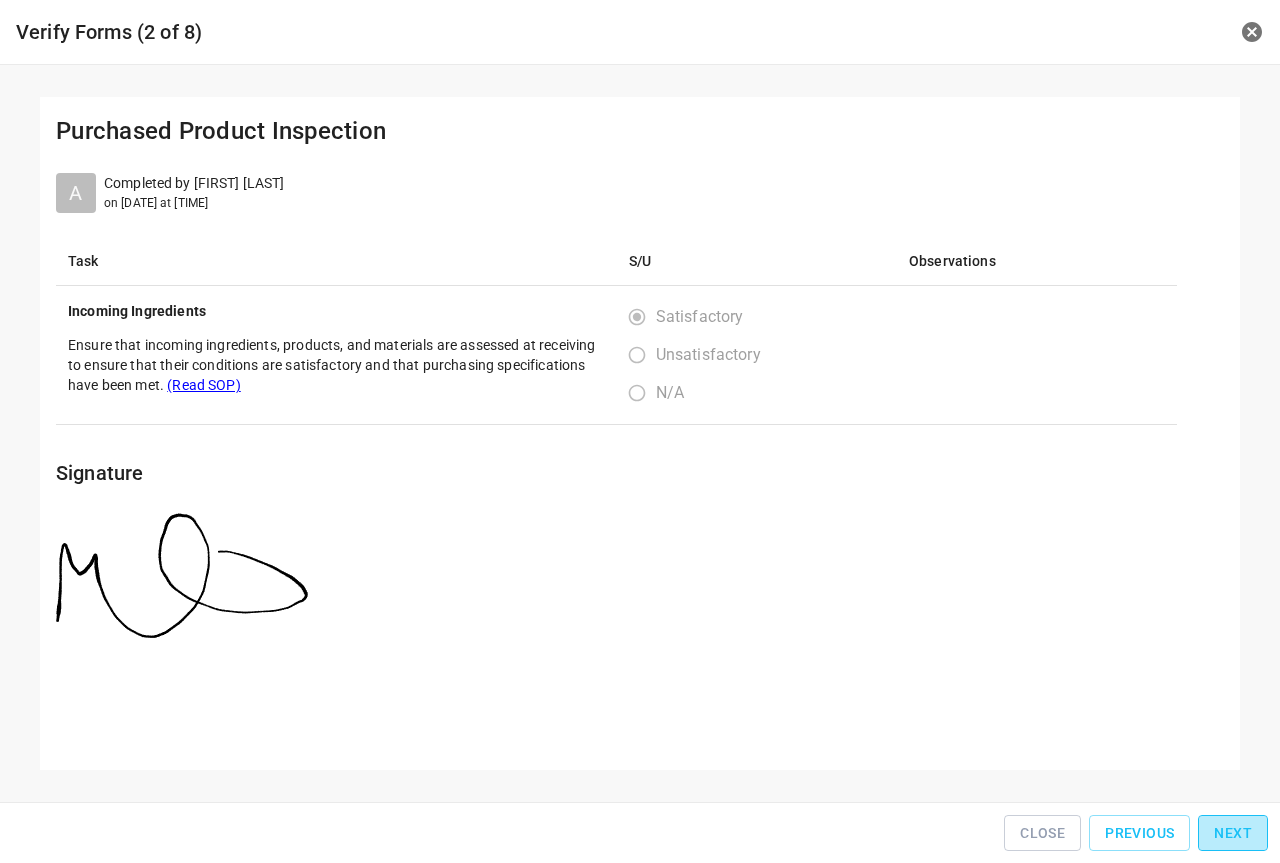 click on "Next" at bounding box center (1233, 833) 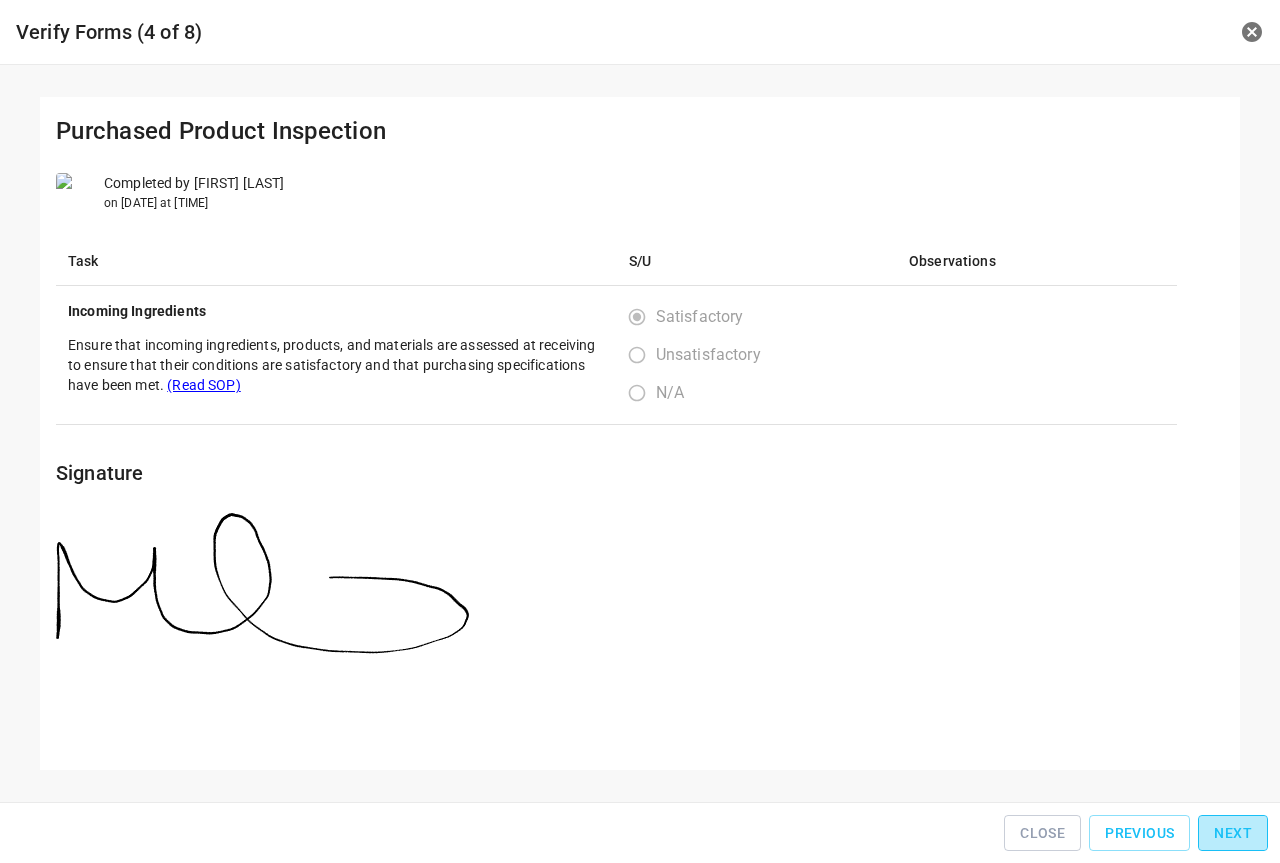click on "Next" at bounding box center (1233, 833) 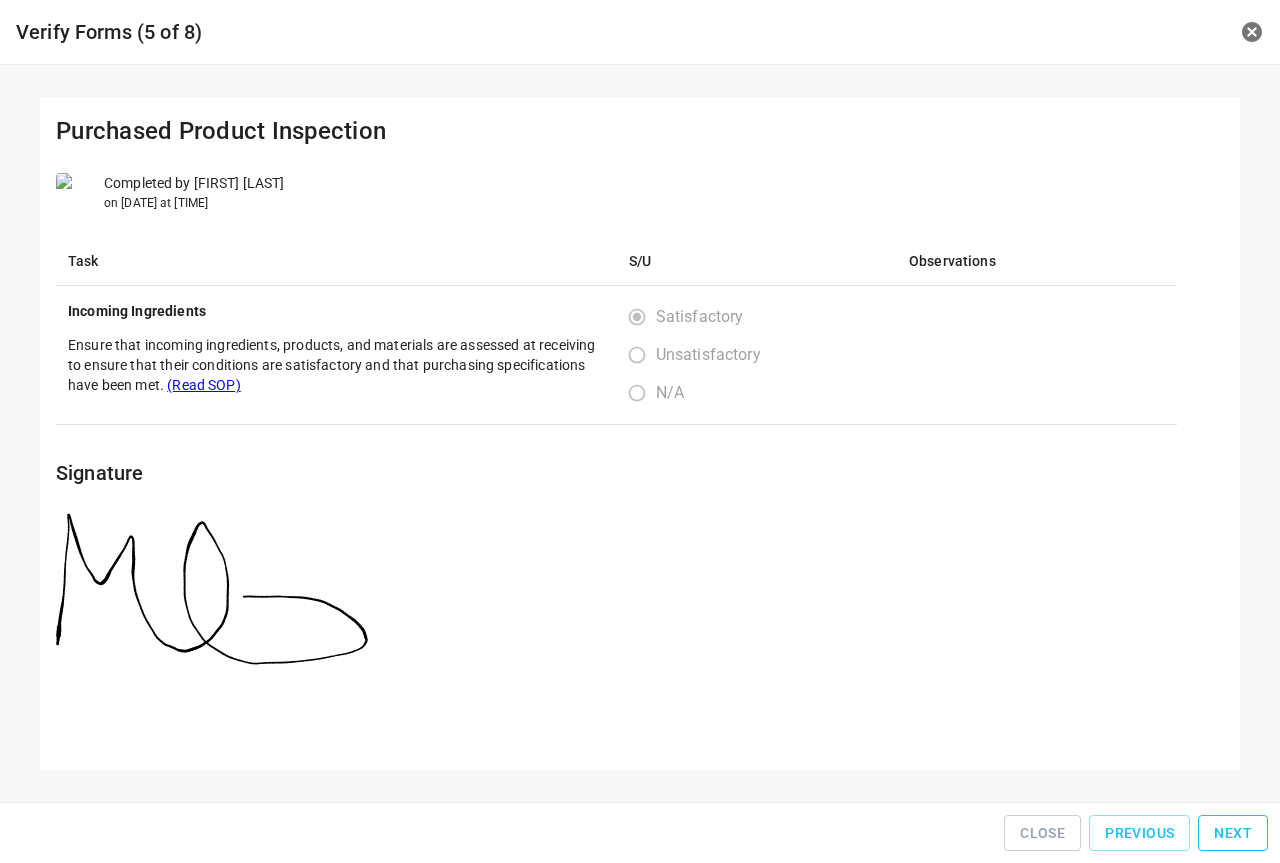 click on "Next" at bounding box center (1233, 833) 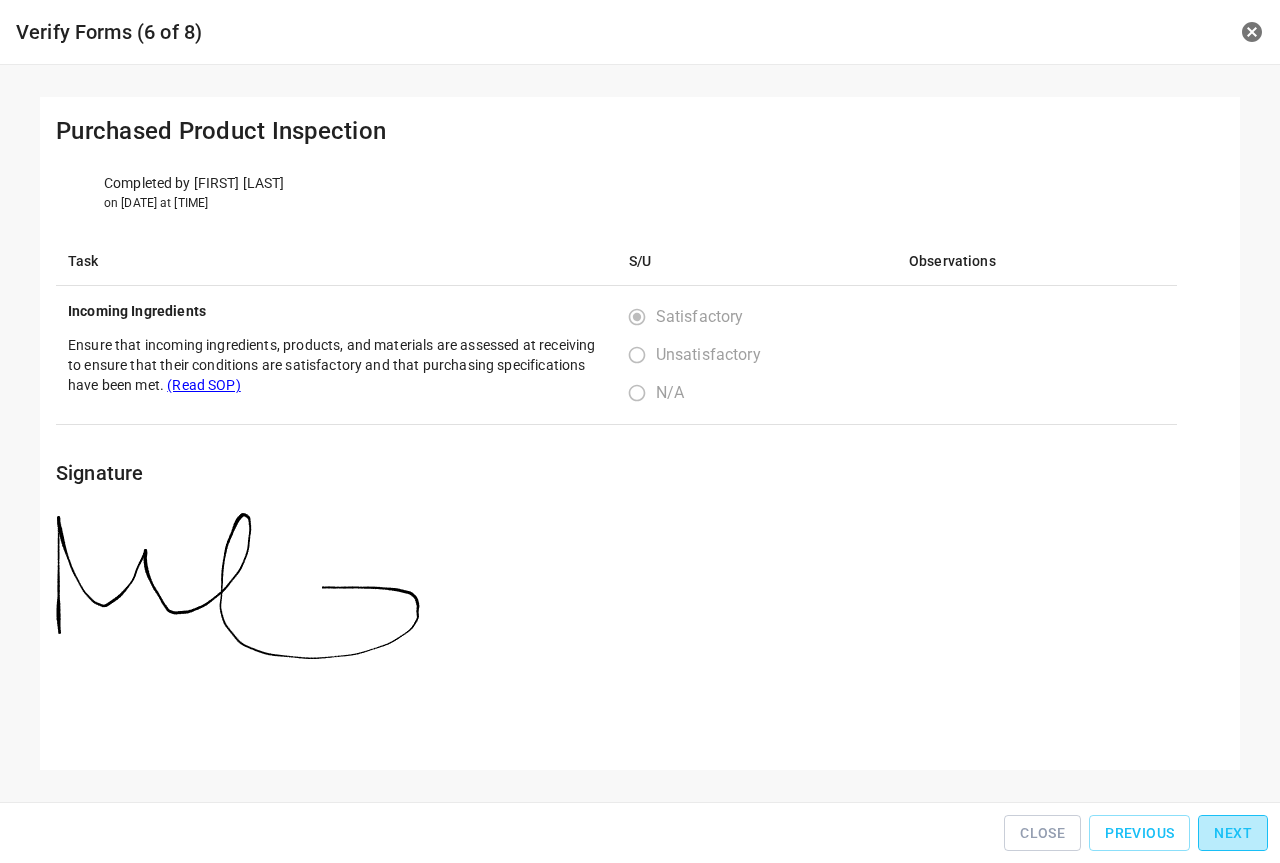 click on "Next" at bounding box center (1233, 833) 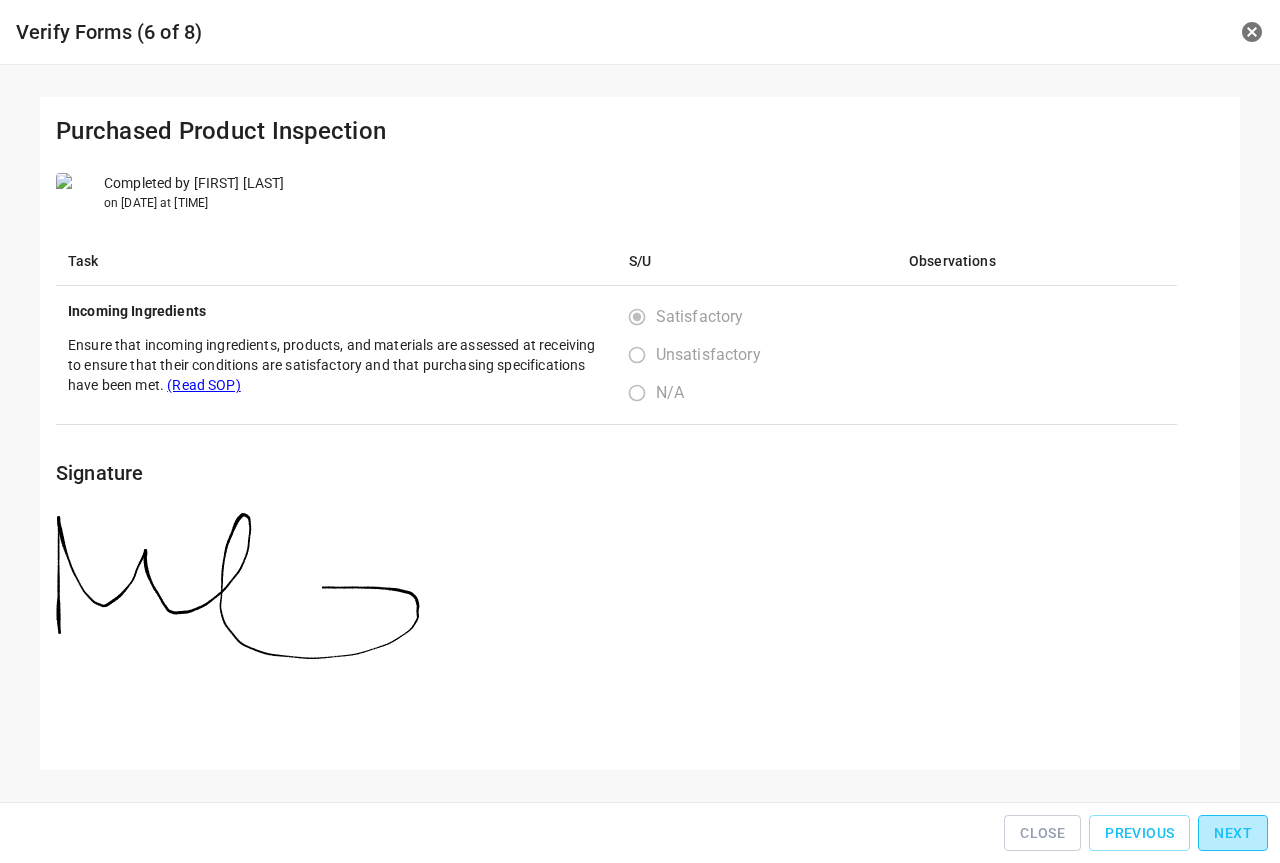 click on "Next" at bounding box center (1233, 833) 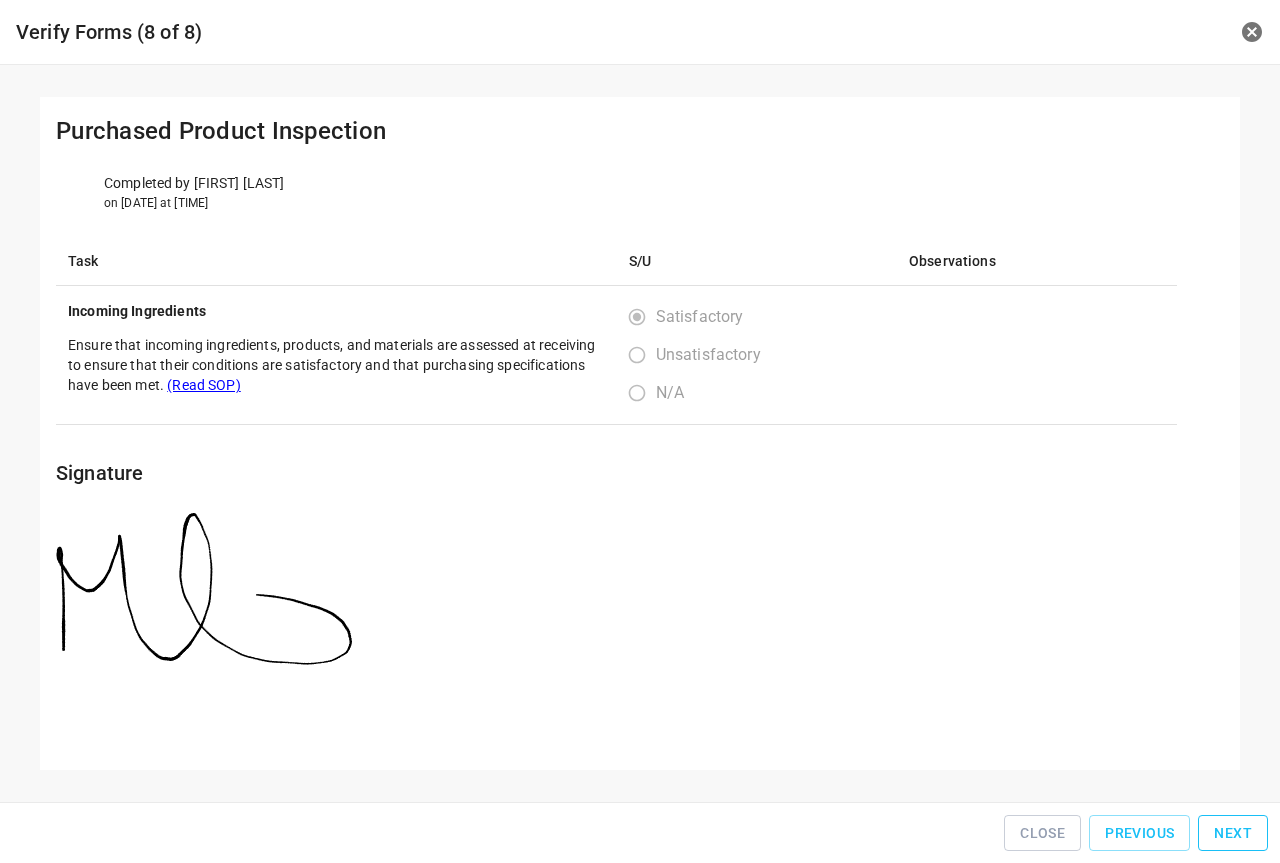 click on "Next" at bounding box center (1233, 833) 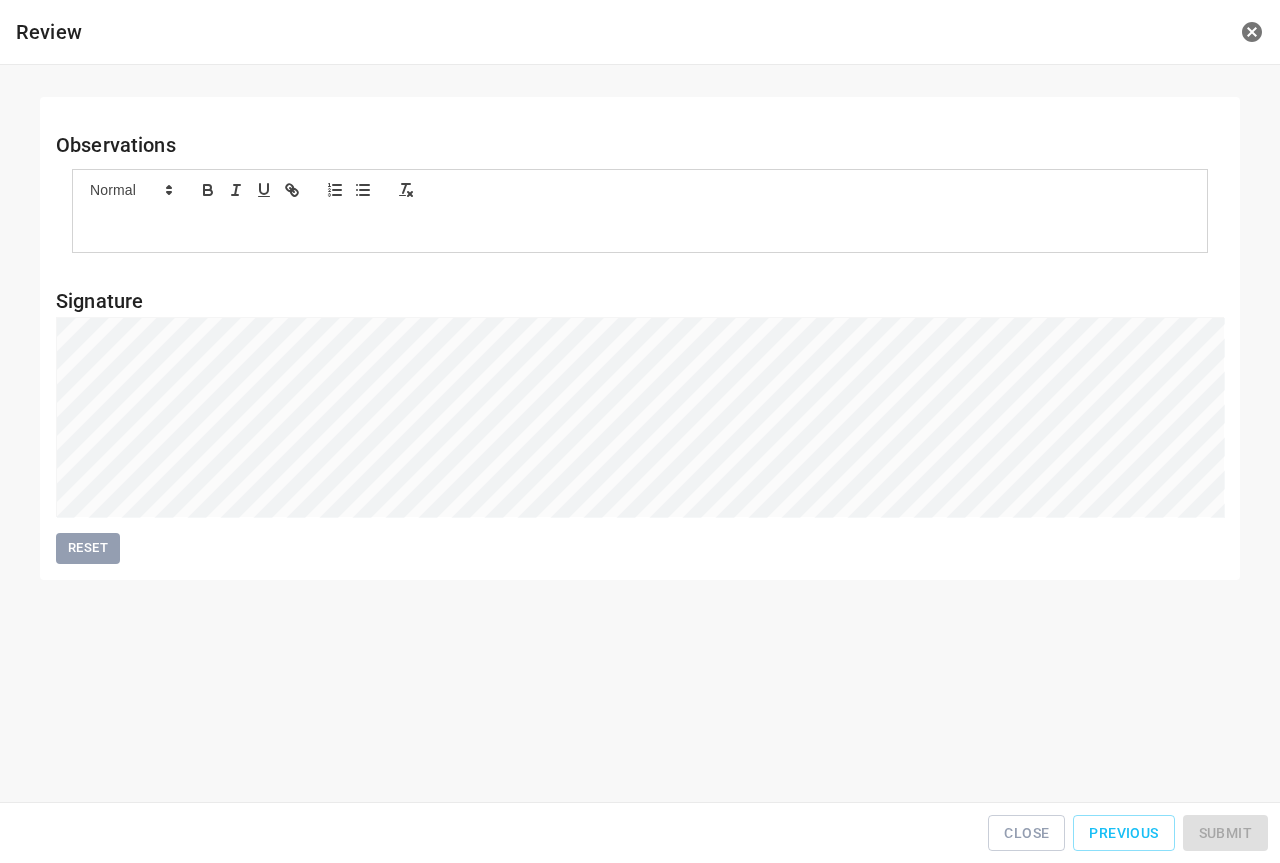 click on "Close Previous Submit" at bounding box center (640, 833) 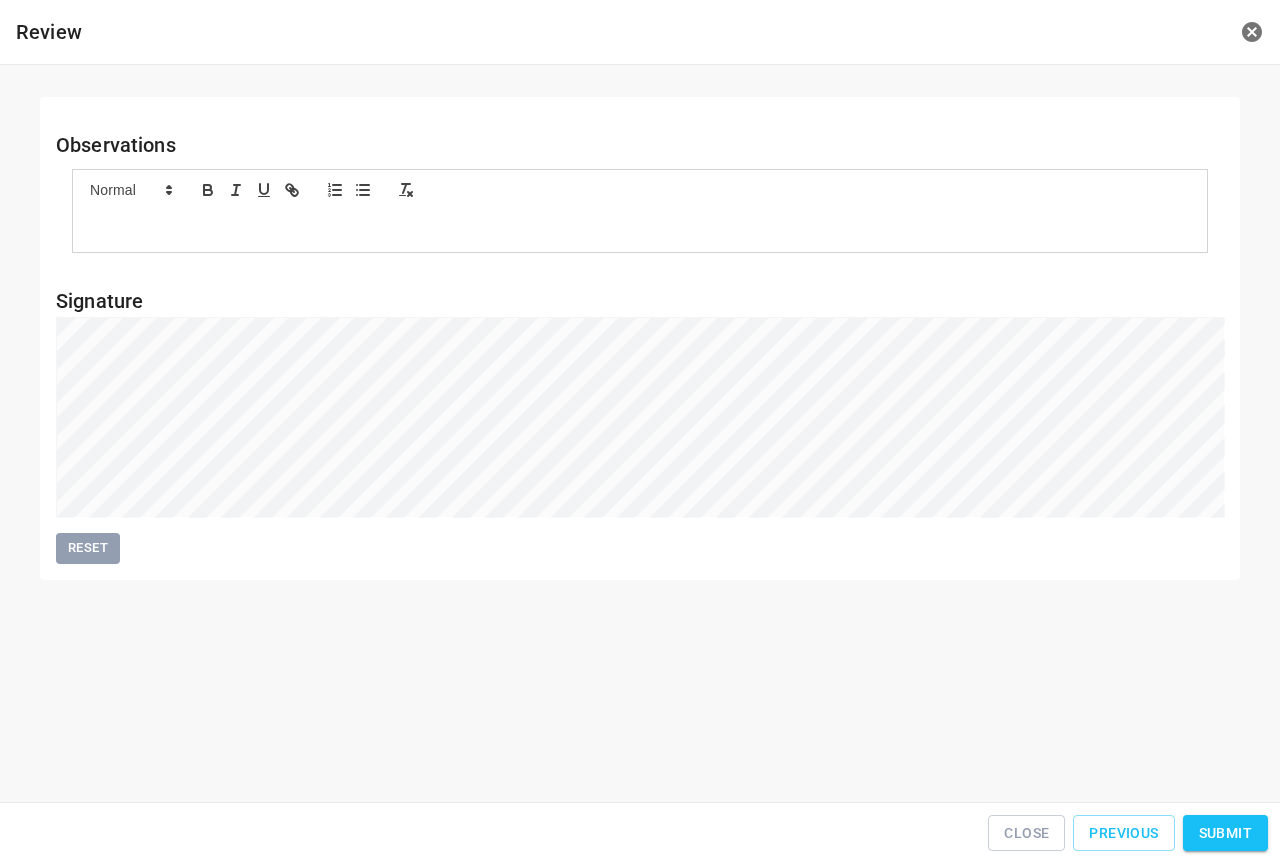 click on "Submit" at bounding box center (1225, 833) 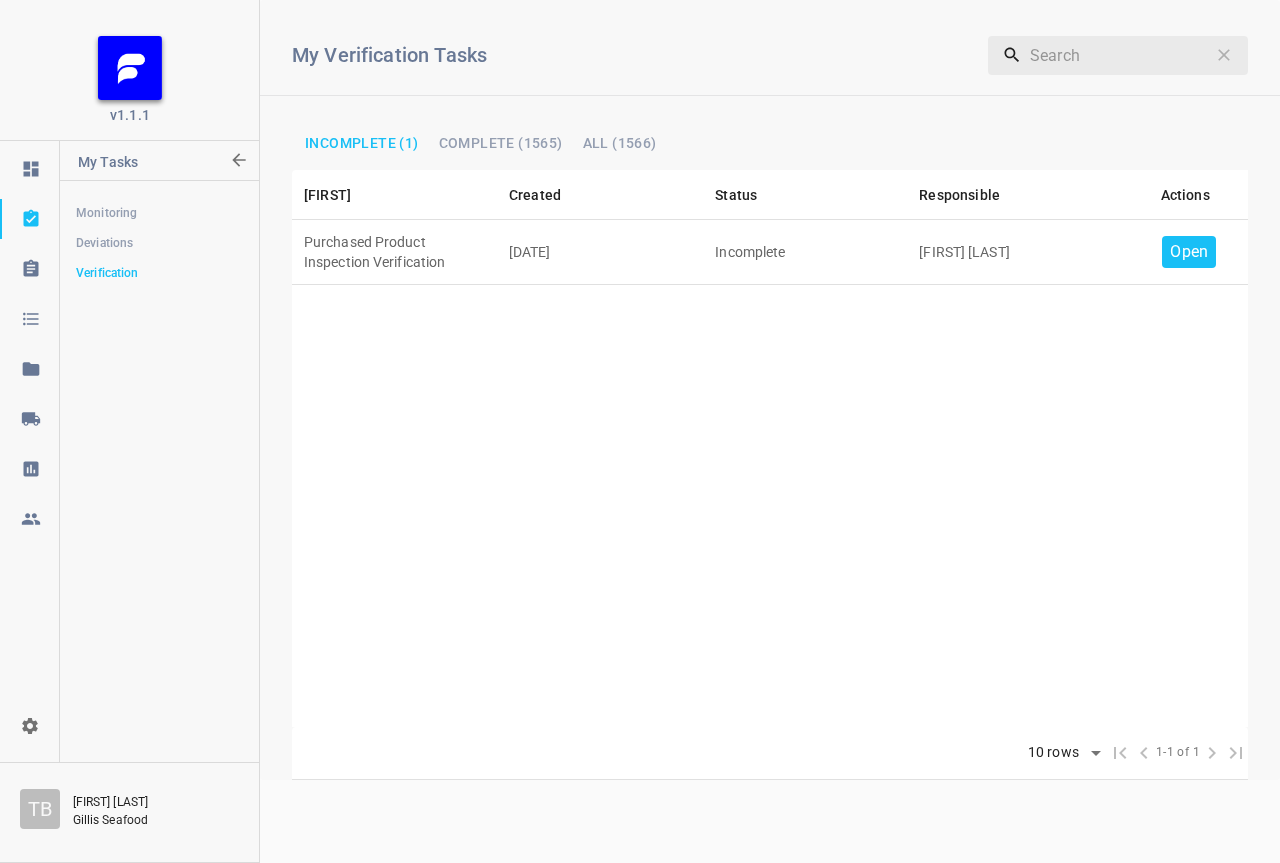 click on "Open" at bounding box center (1189, 252) 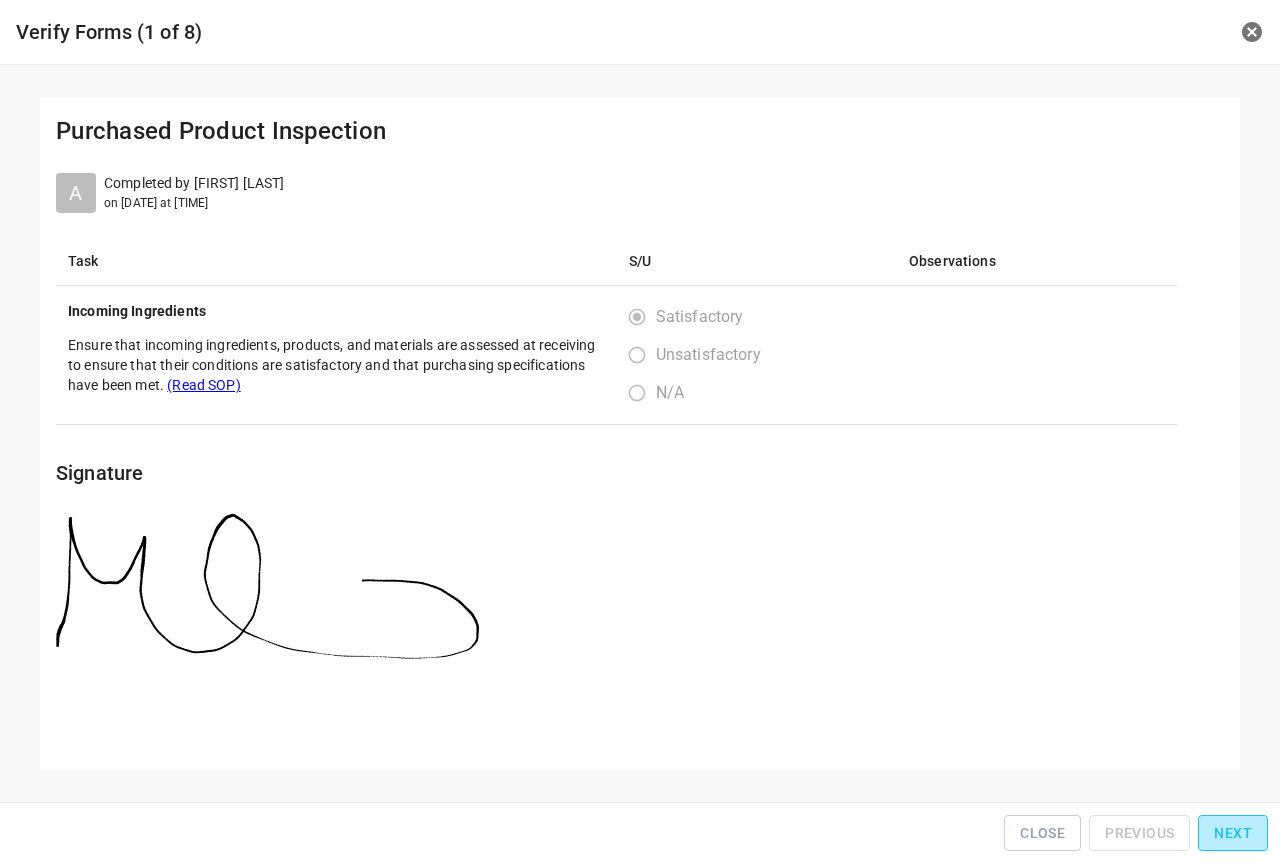click on "Next" at bounding box center (1233, 833) 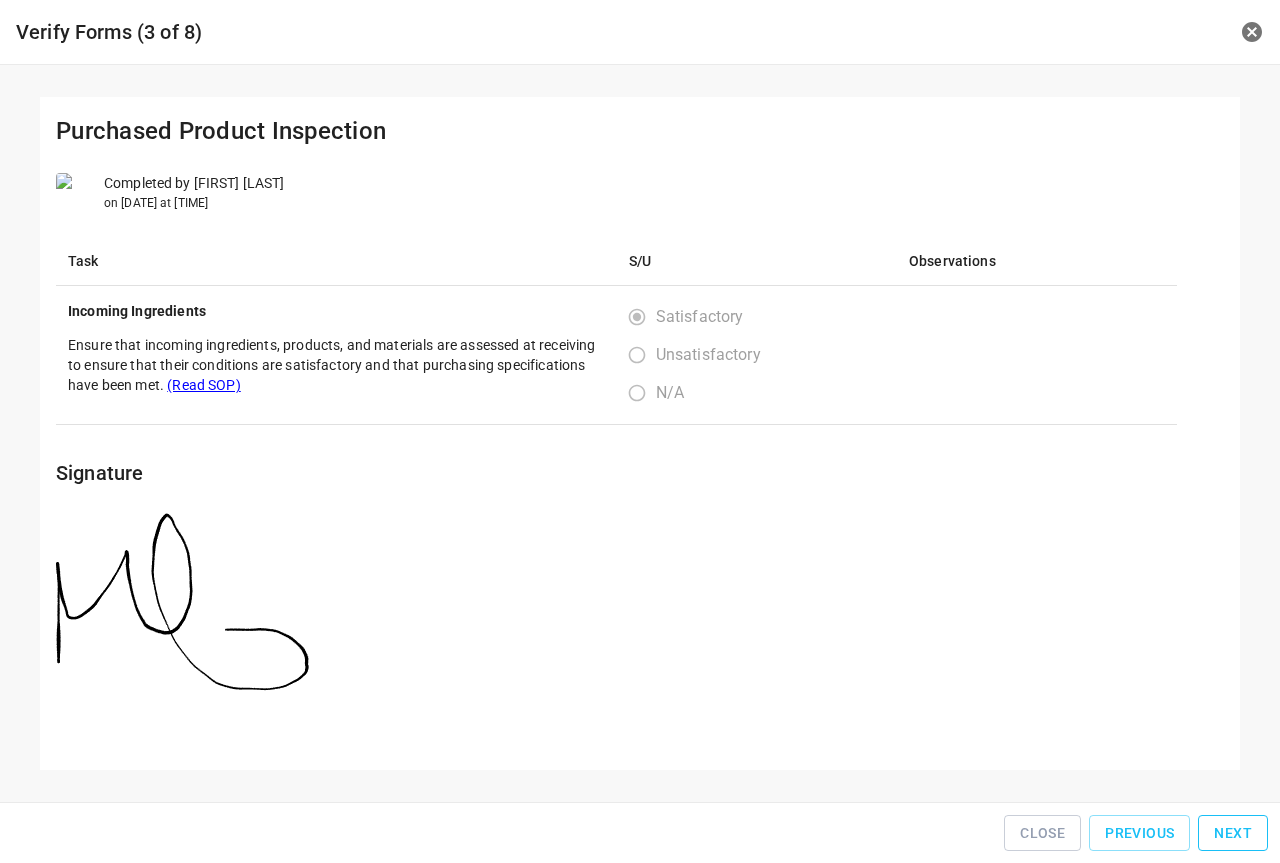 click on "Next" at bounding box center [1233, 833] 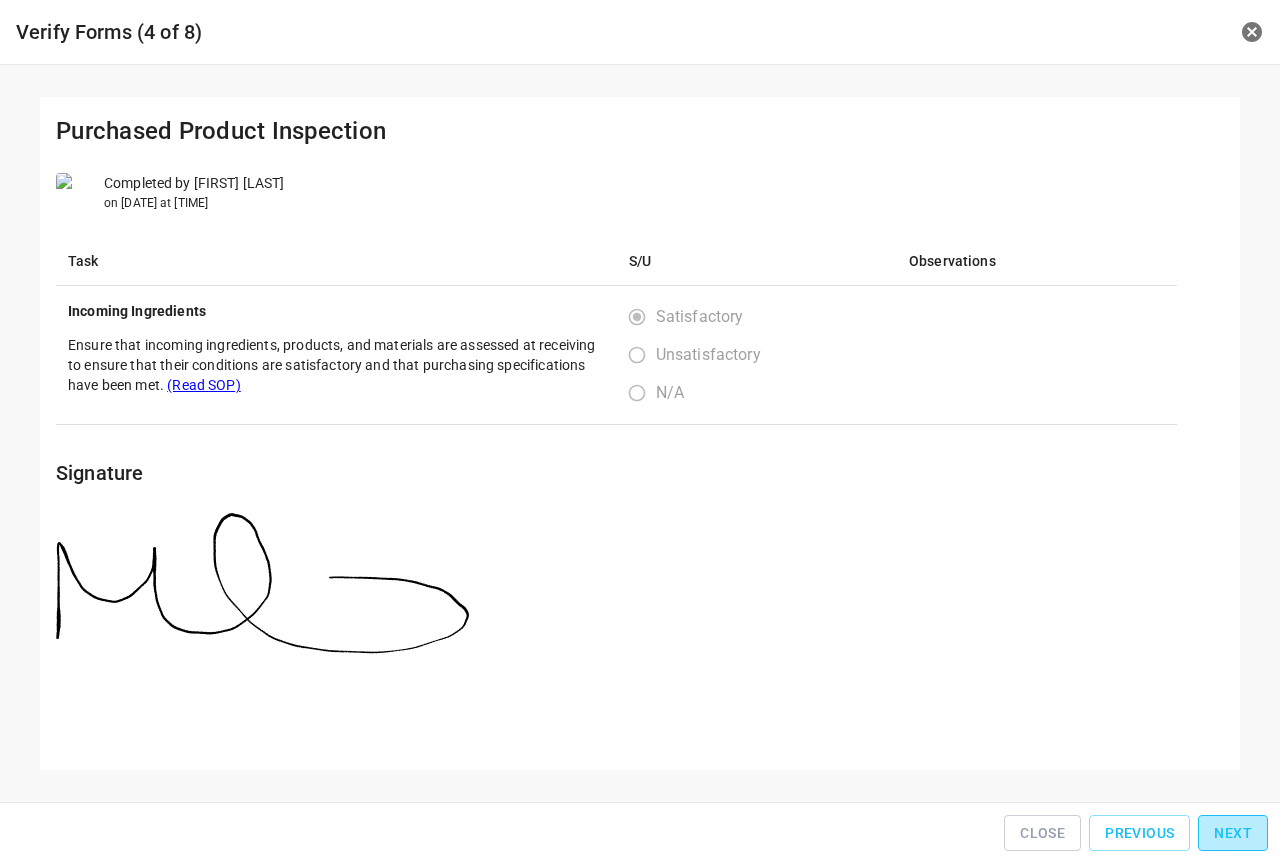 click on "Next" at bounding box center [1233, 833] 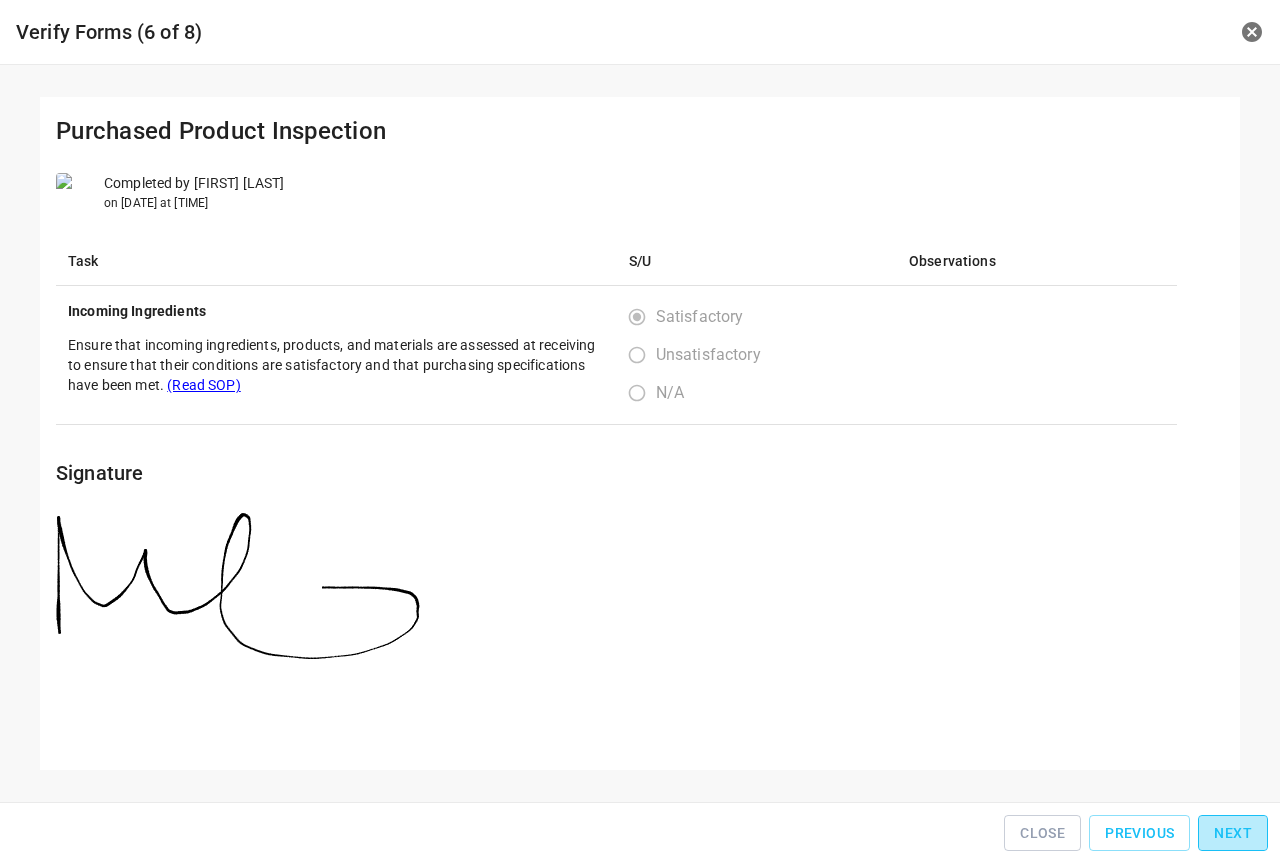 click on "Next" at bounding box center (1233, 833) 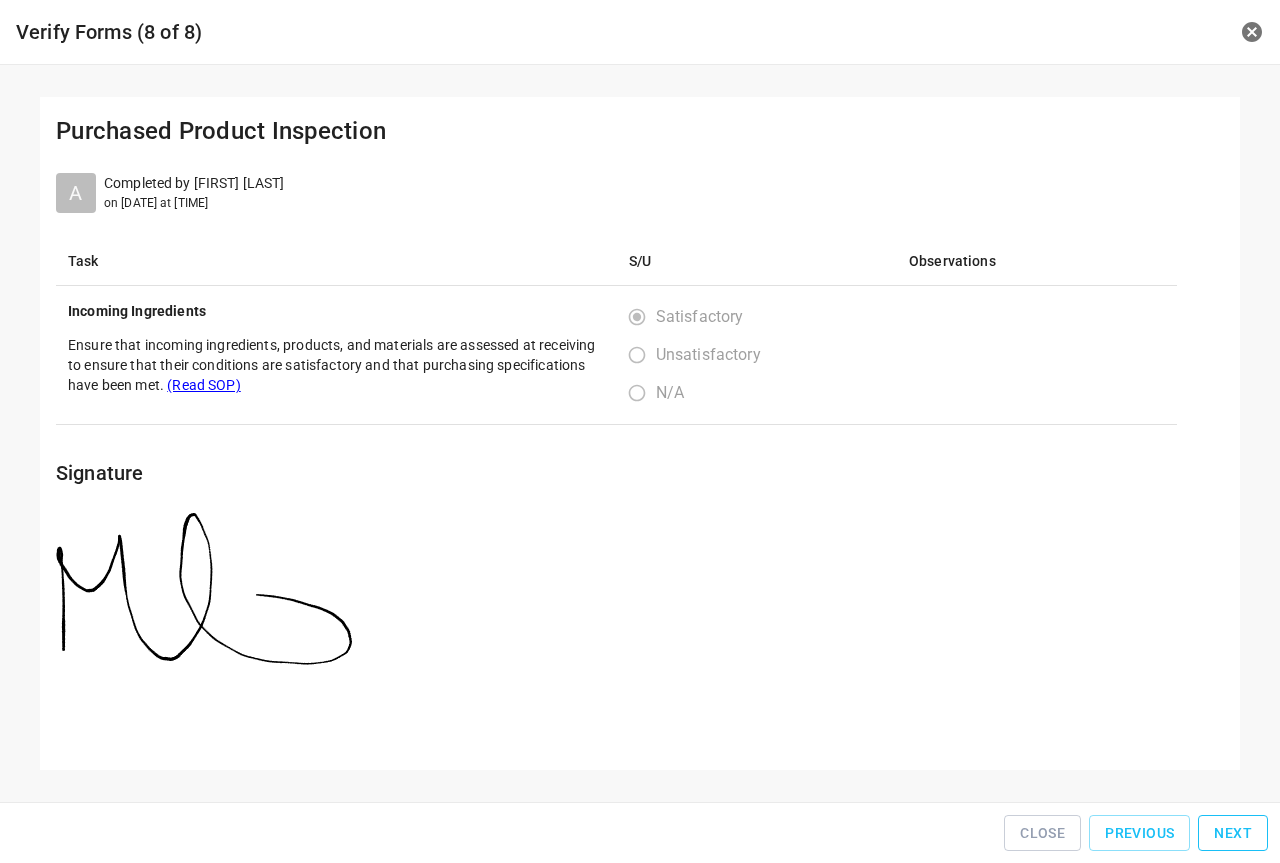 click on "Next" at bounding box center (1233, 833) 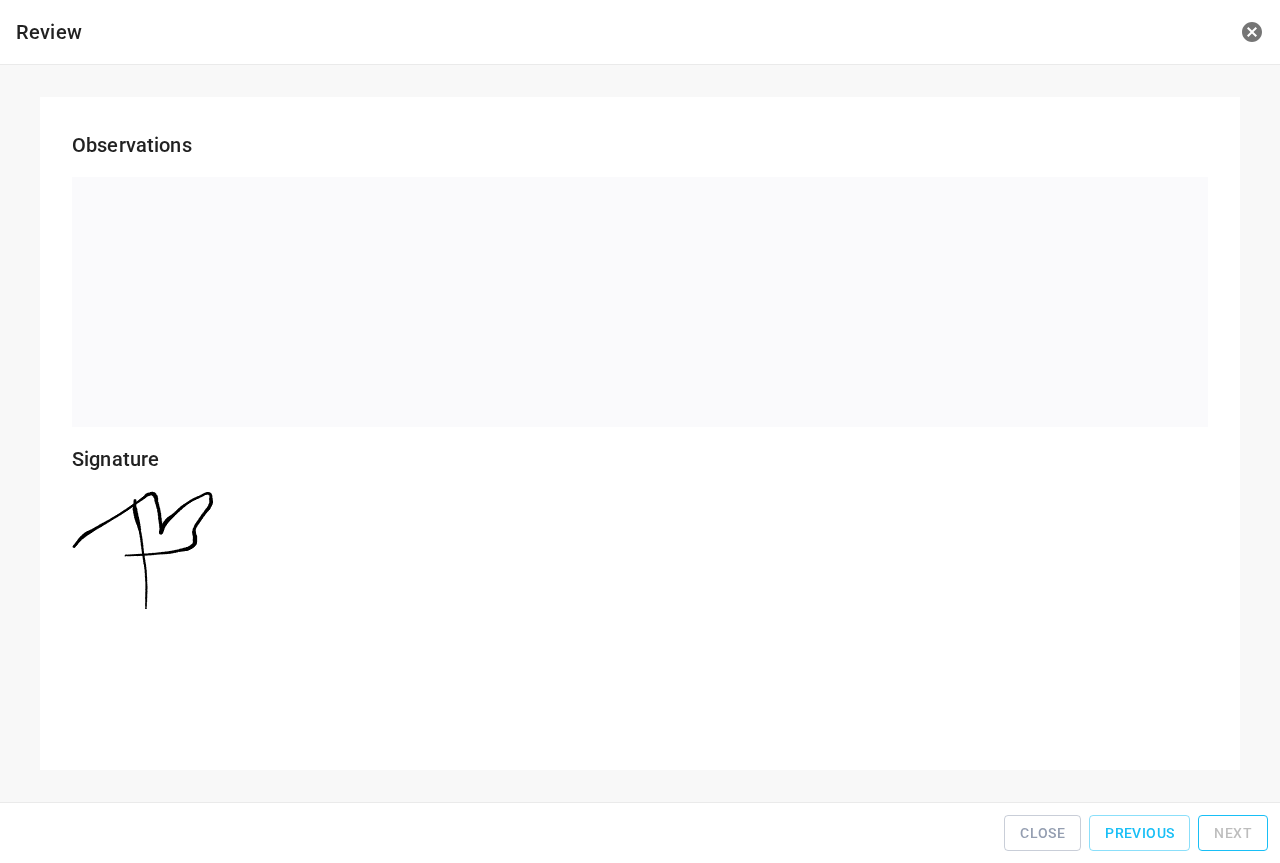 click on "Close Previous Next" at bounding box center (640, 833) 